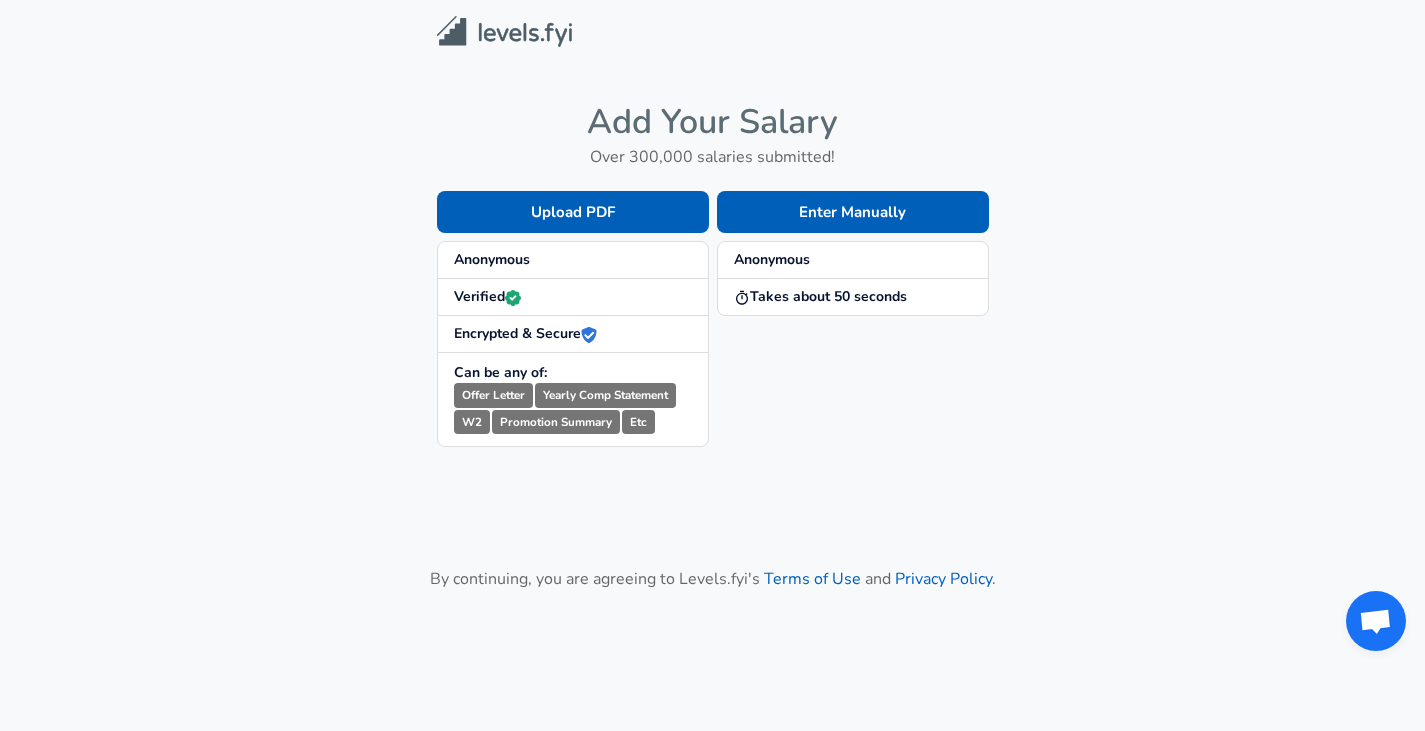 scroll, scrollTop: 0, scrollLeft: 0, axis: both 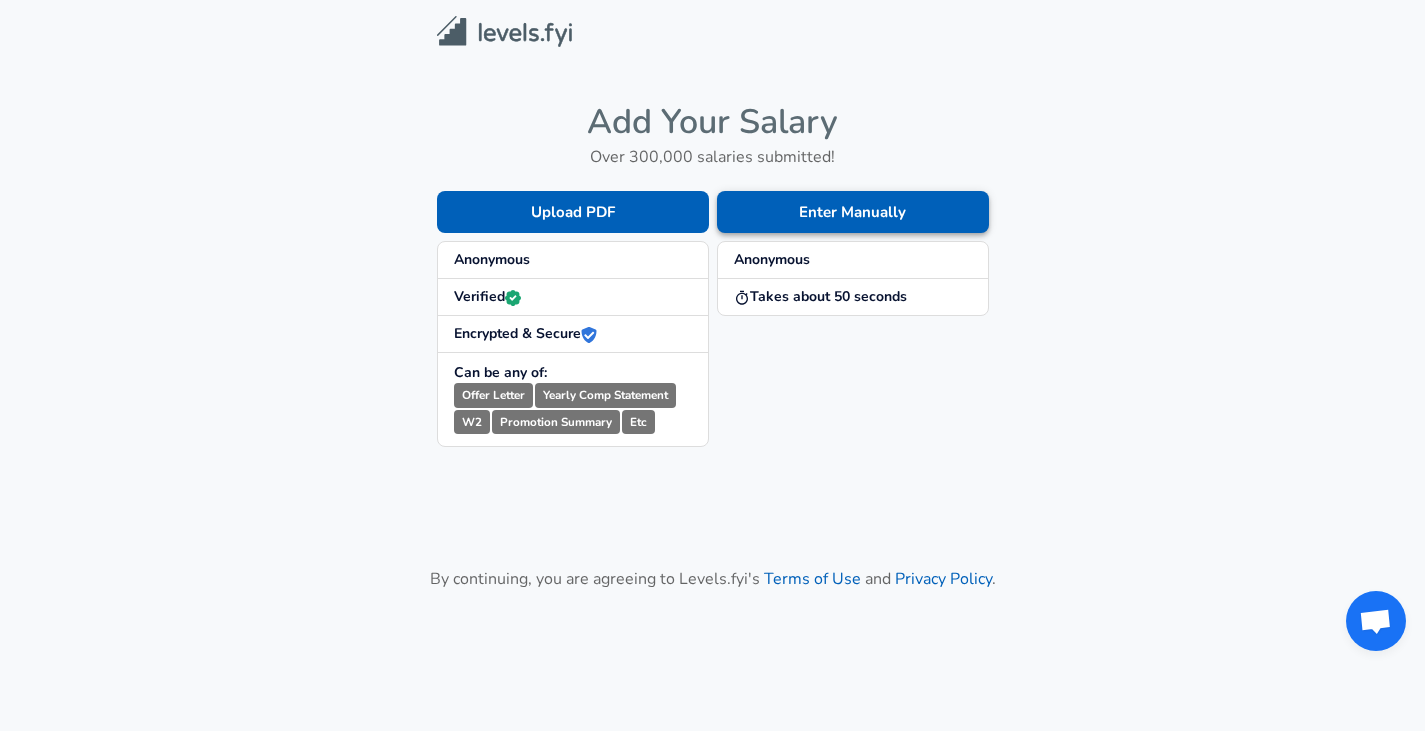 click on "Enter Manually" at bounding box center [853, 212] 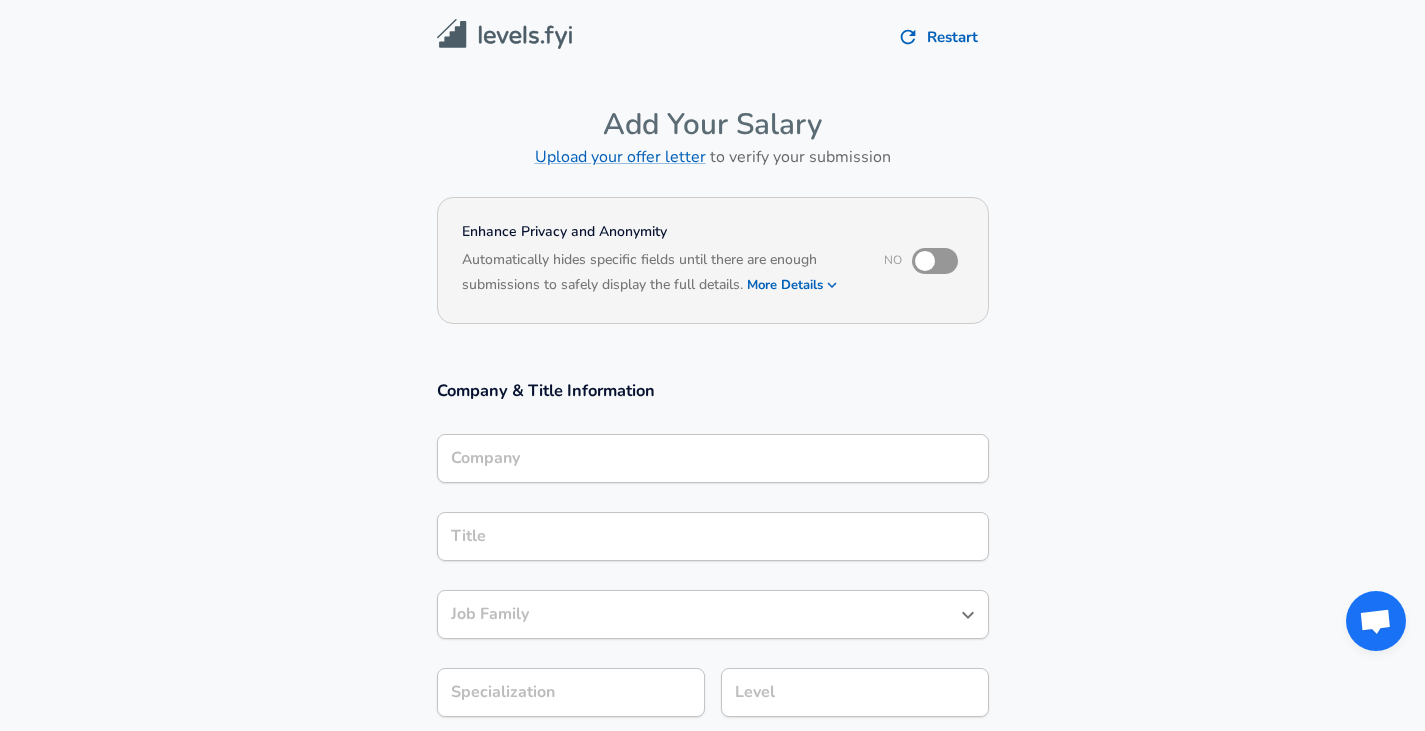 click on "Company" at bounding box center (713, 458) 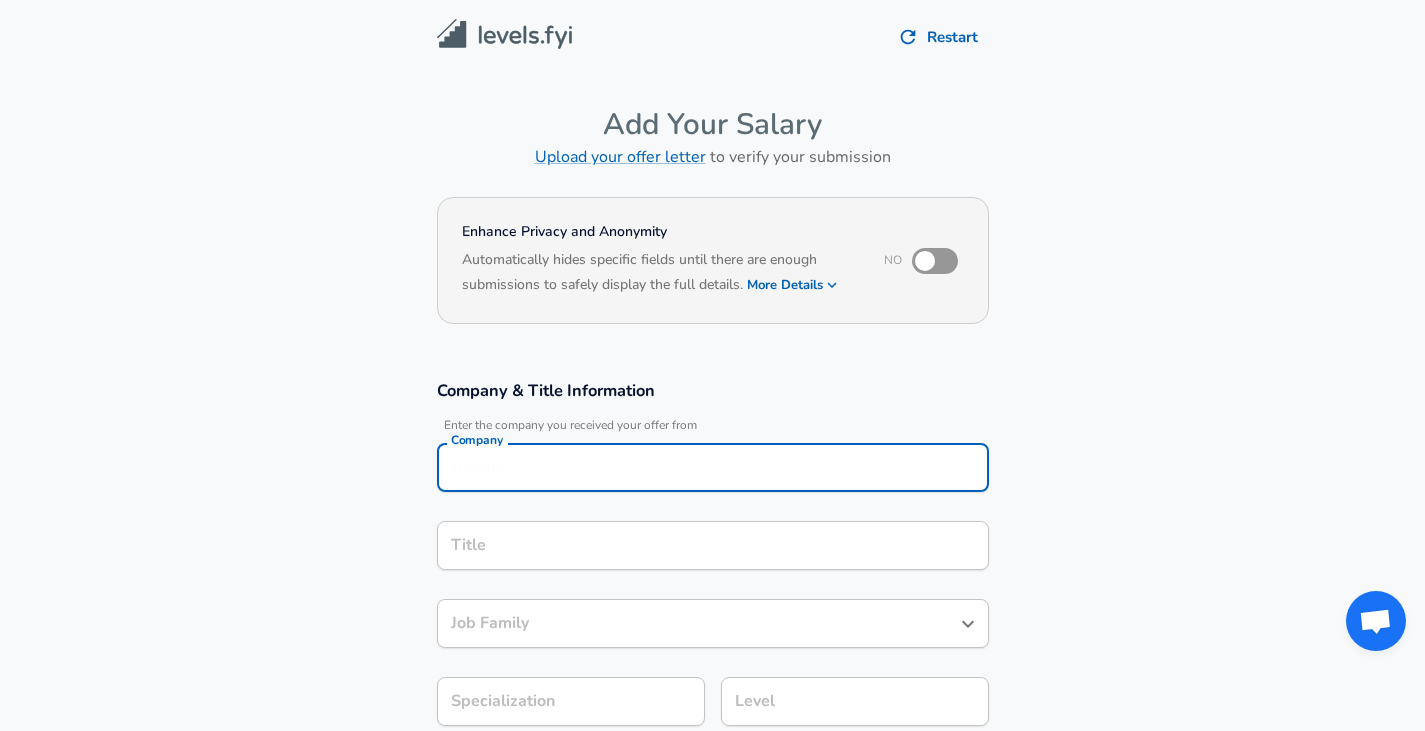 scroll, scrollTop: 20, scrollLeft: 0, axis: vertical 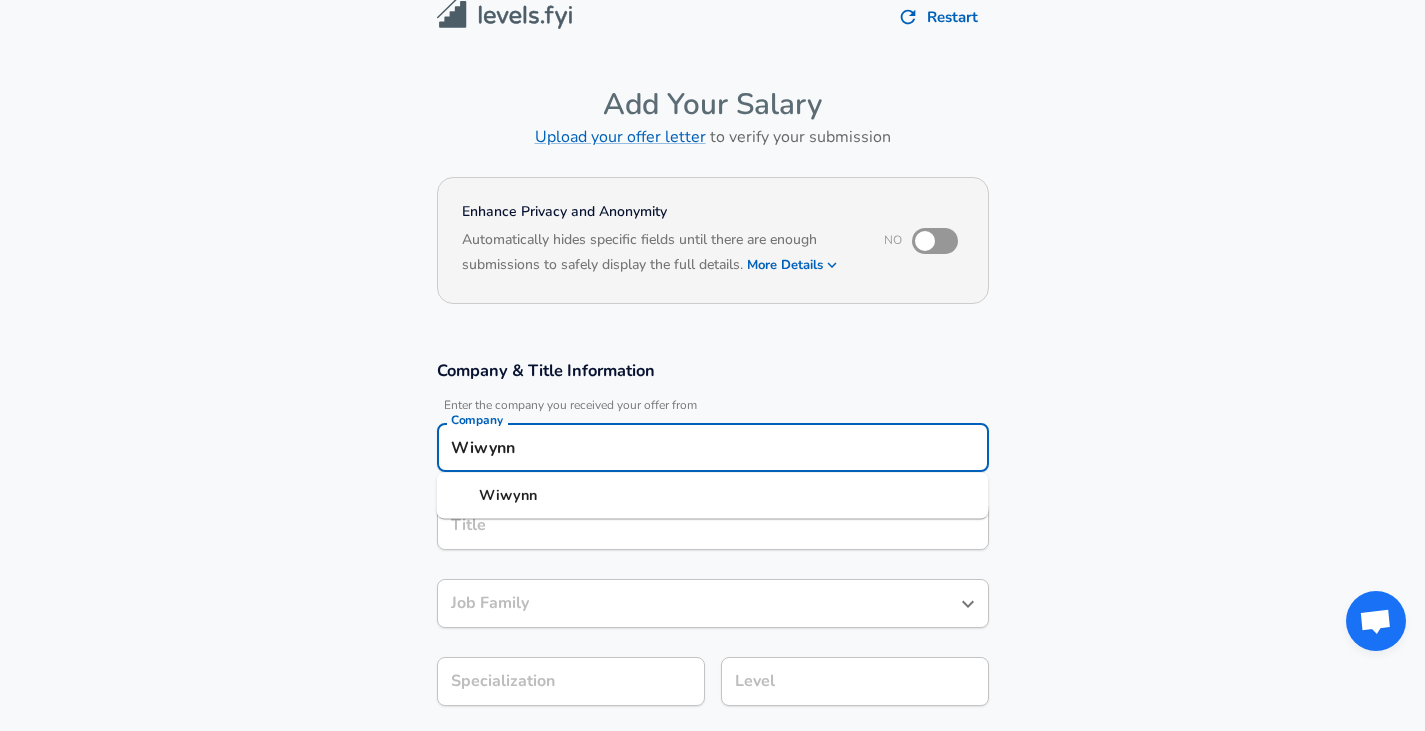 click on "Wiwynn" at bounding box center [713, 496] 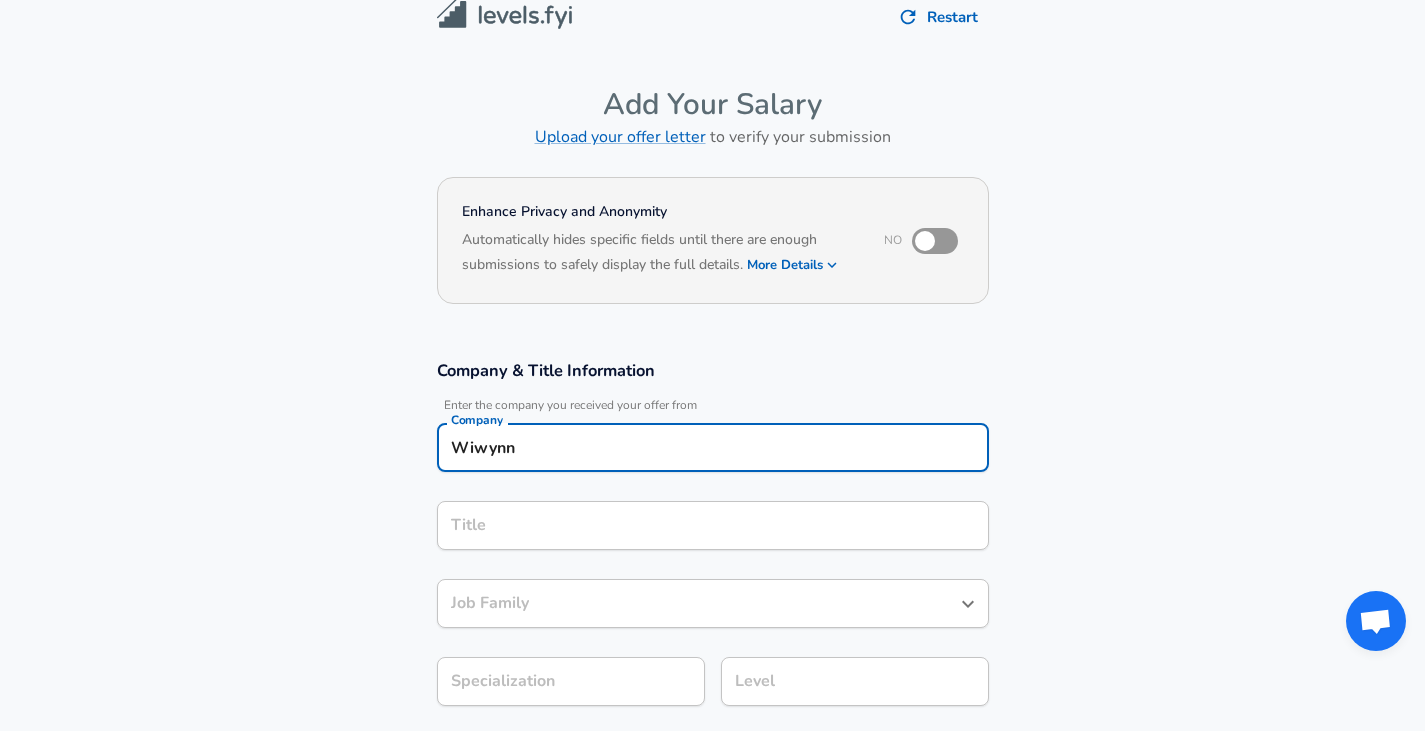 type on "Wiwynn" 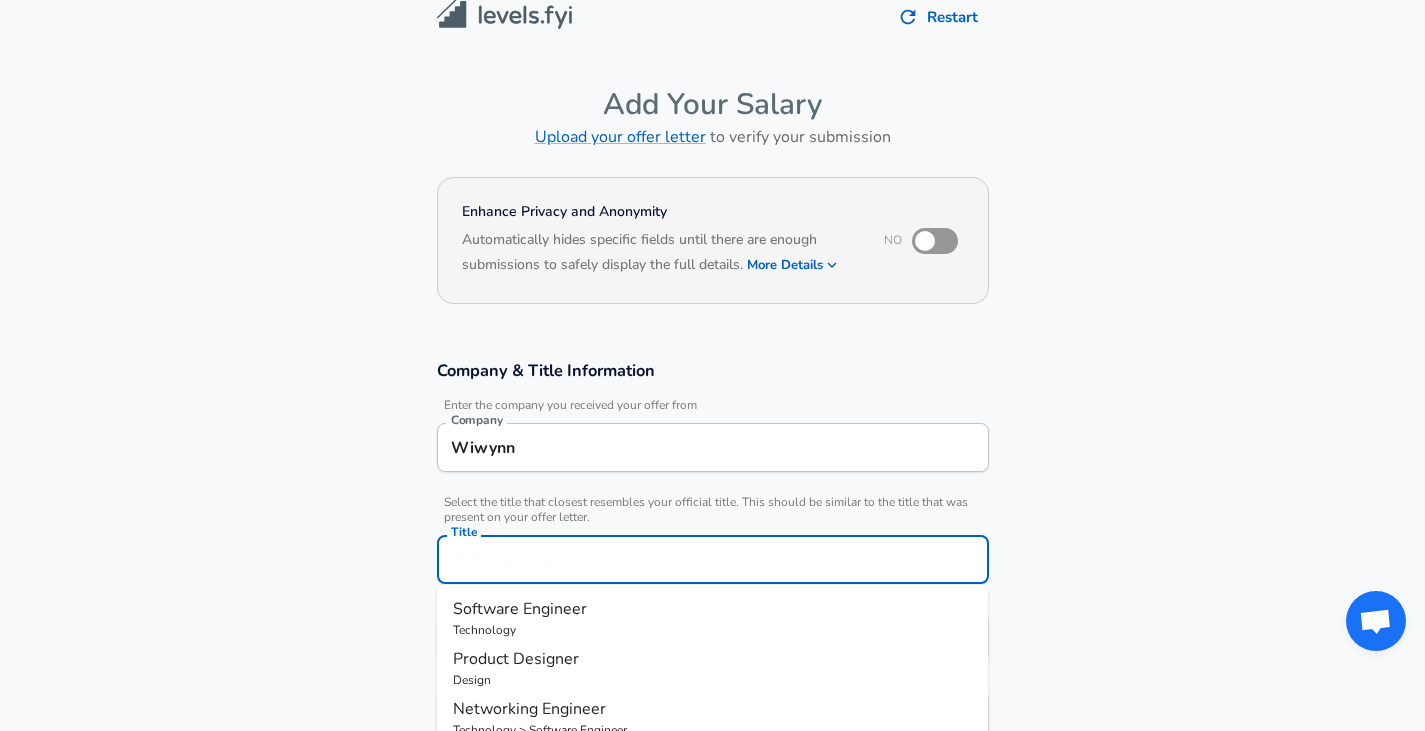 scroll, scrollTop: 60, scrollLeft: 0, axis: vertical 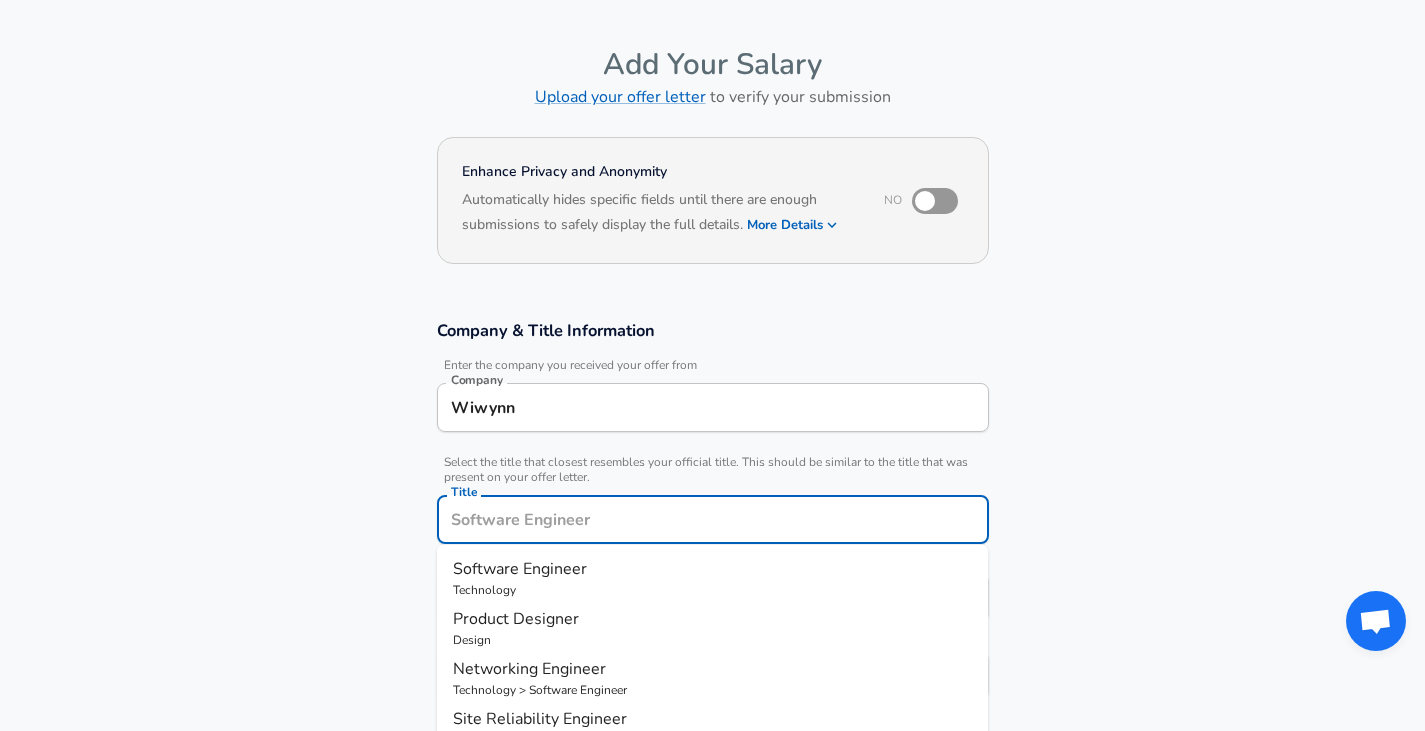 click on "Title" at bounding box center [713, 519] 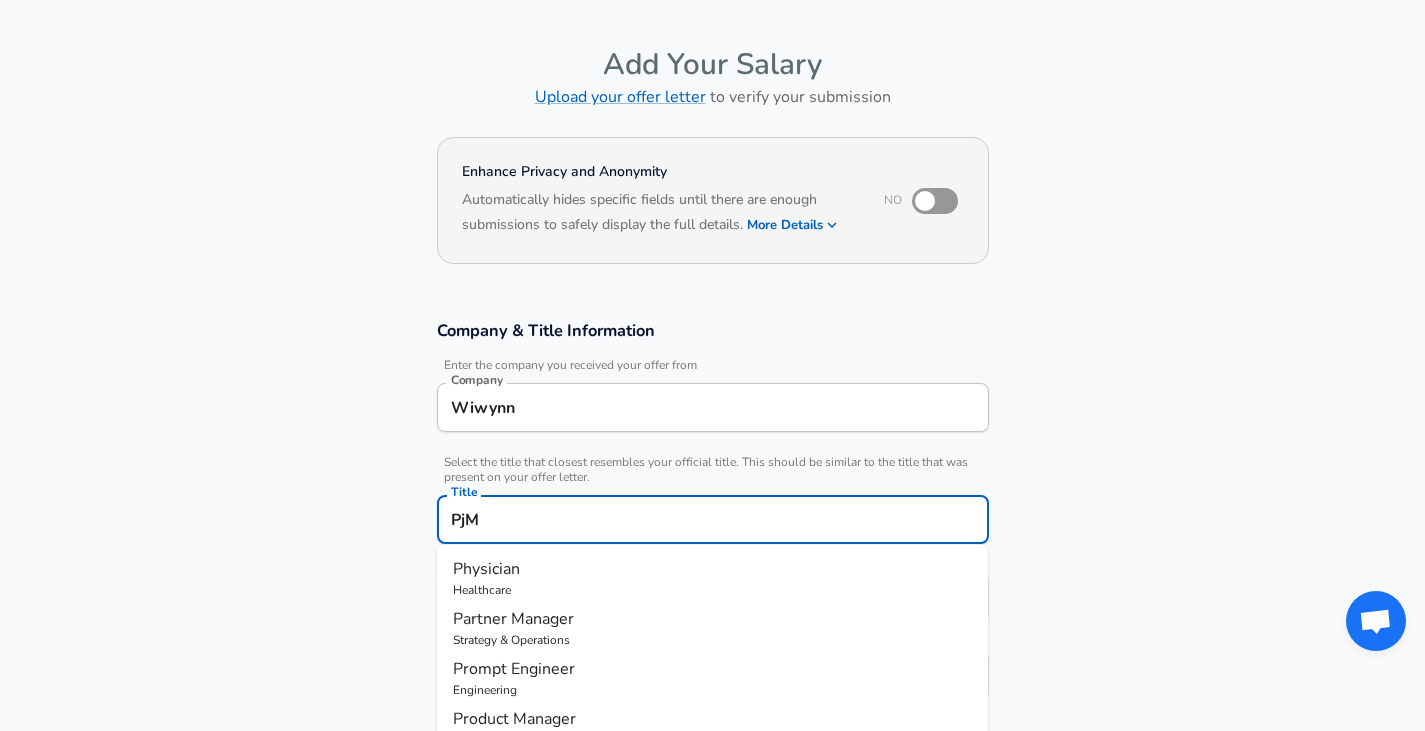 type on "PjM" 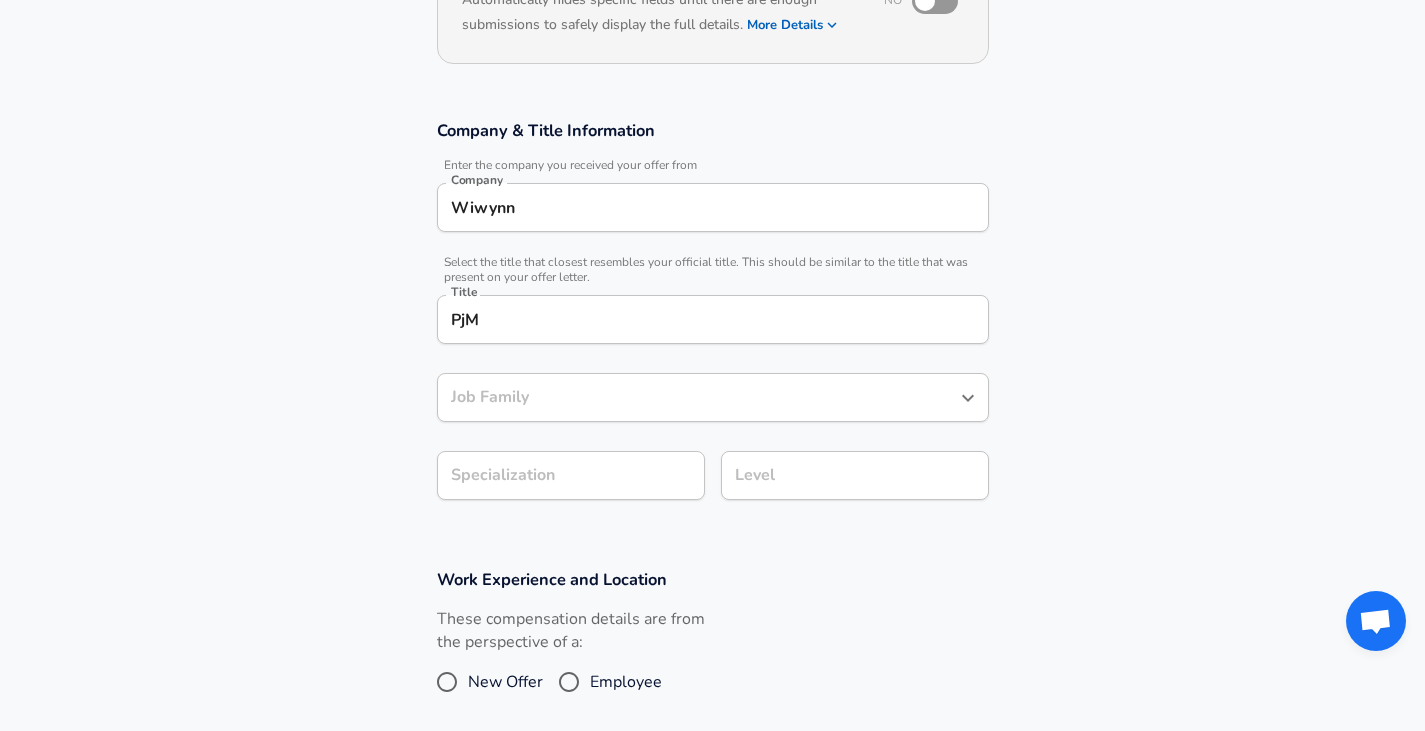 click on "Job Family" at bounding box center (698, 397) 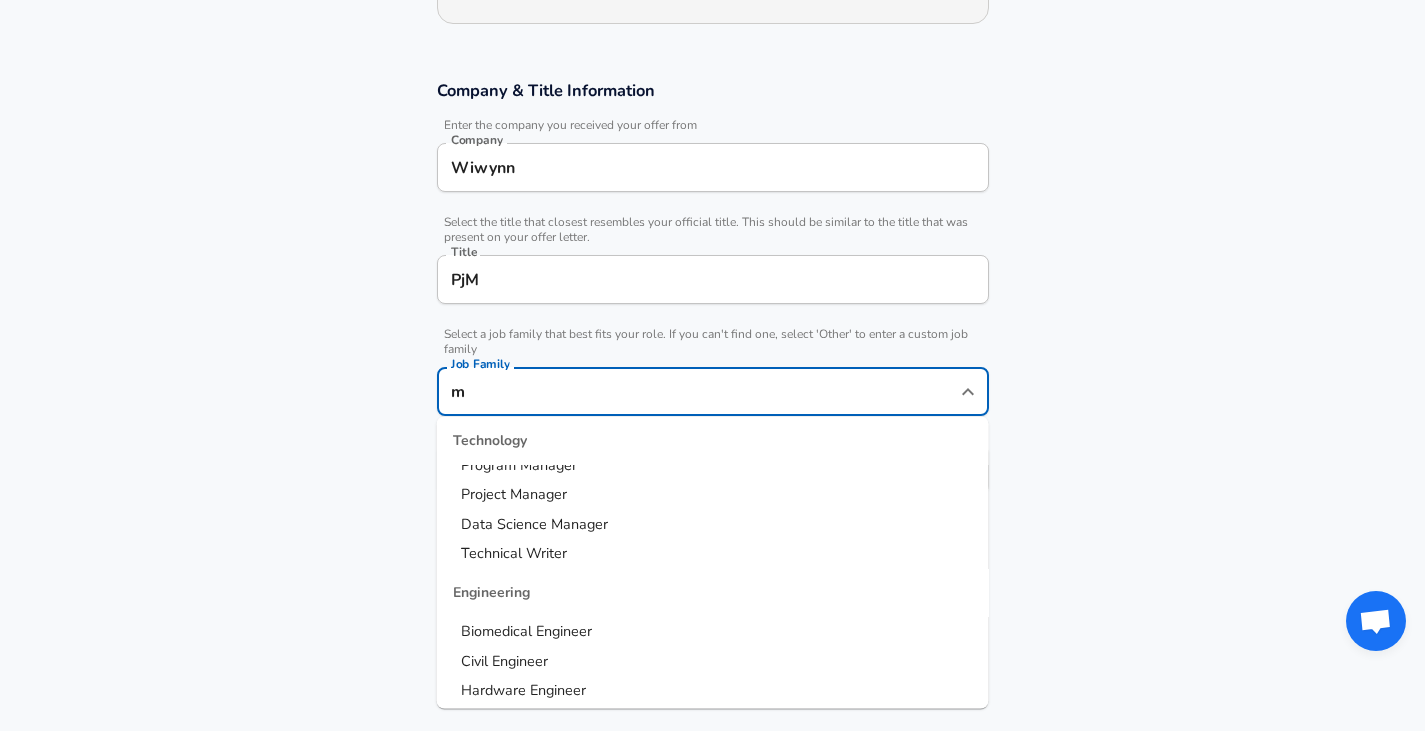 scroll, scrollTop: 0, scrollLeft: 0, axis: both 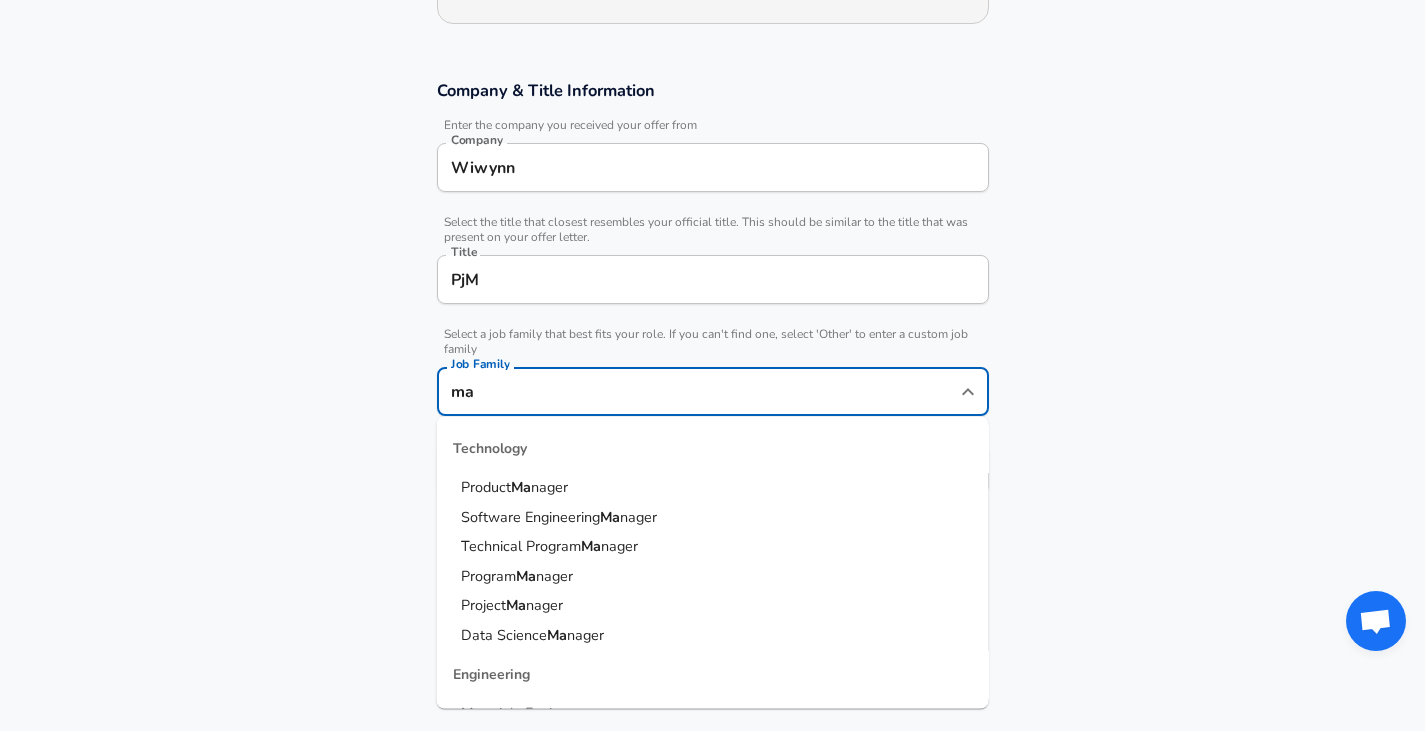 type on "m" 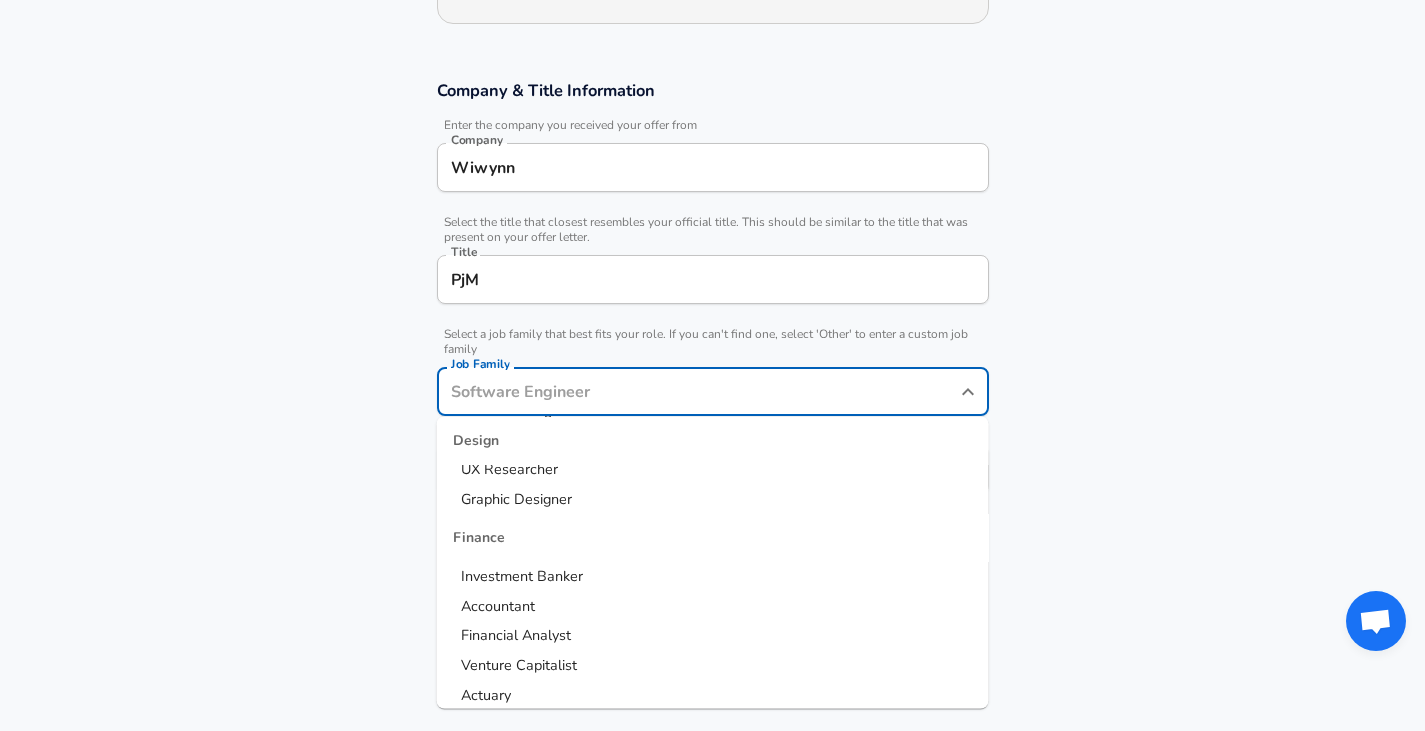 scroll, scrollTop: 1400, scrollLeft: 0, axis: vertical 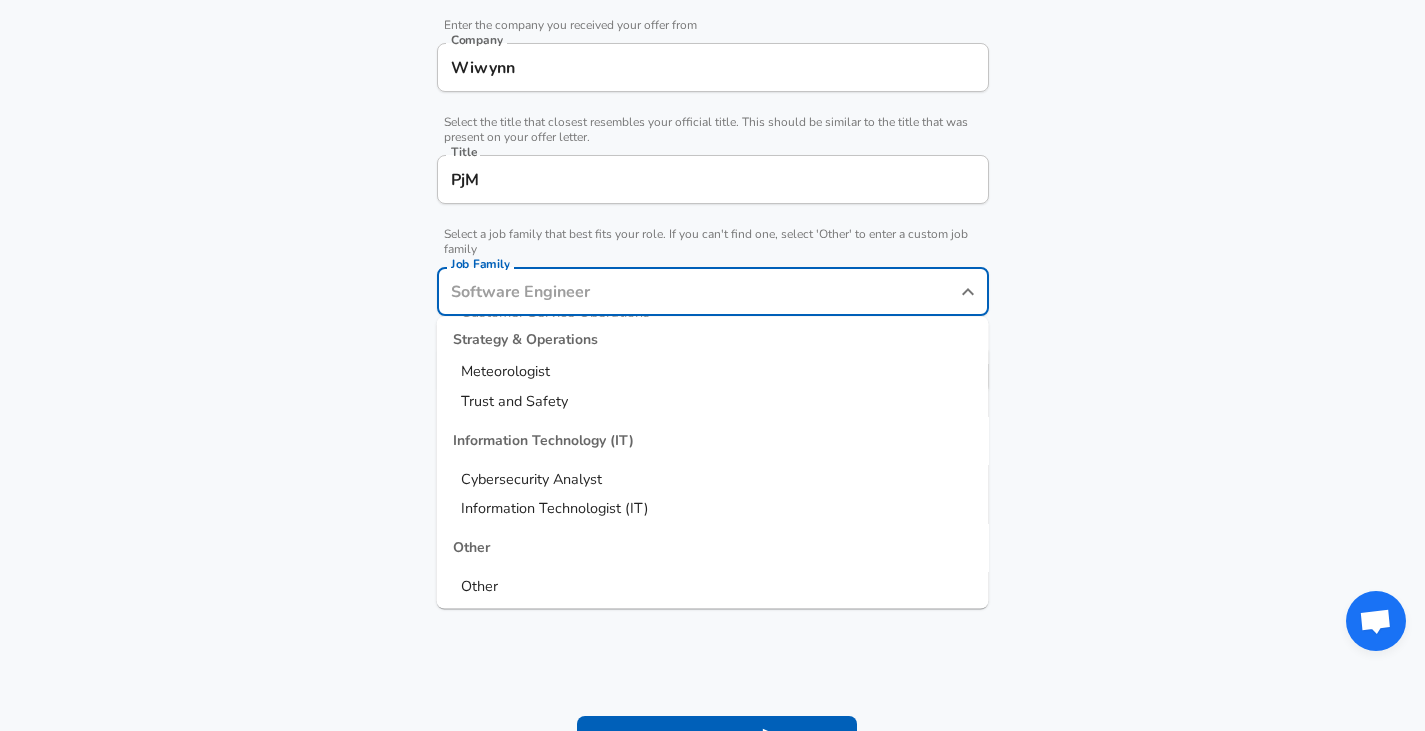 click on "Other" at bounding box center [713, 587] 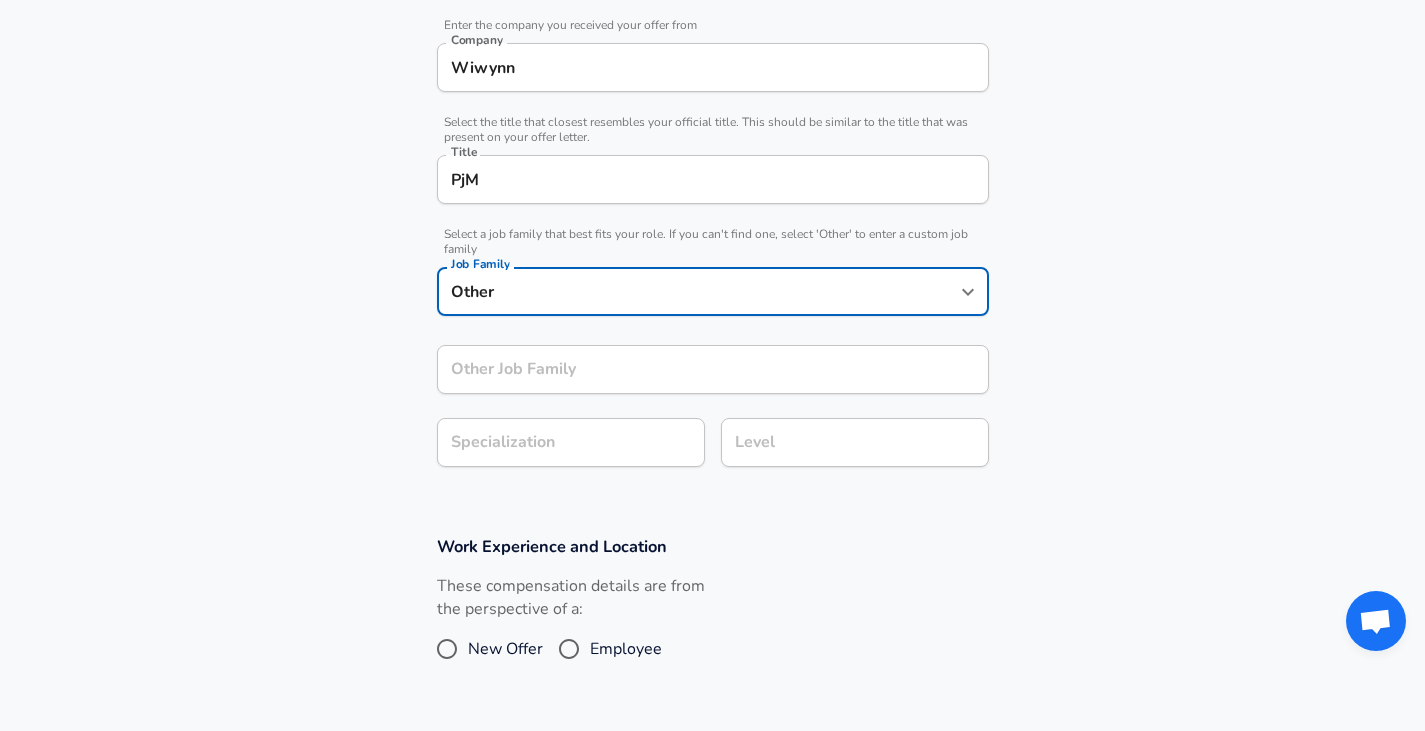 click on "Company & Title Information Enter the company you received your offer from Company Wiwynn Company Select the title that closest resembles your official title. This should be similar to the title that was present on your offer letter. Title PjM Title Select a job family that best fits your role. If you can't find one, select 'Other' to enter a custom job family Job Family Other Job Family Other Job Family Other Job Family Specialization Specialization Level Level" at bounding box center (713, 230) 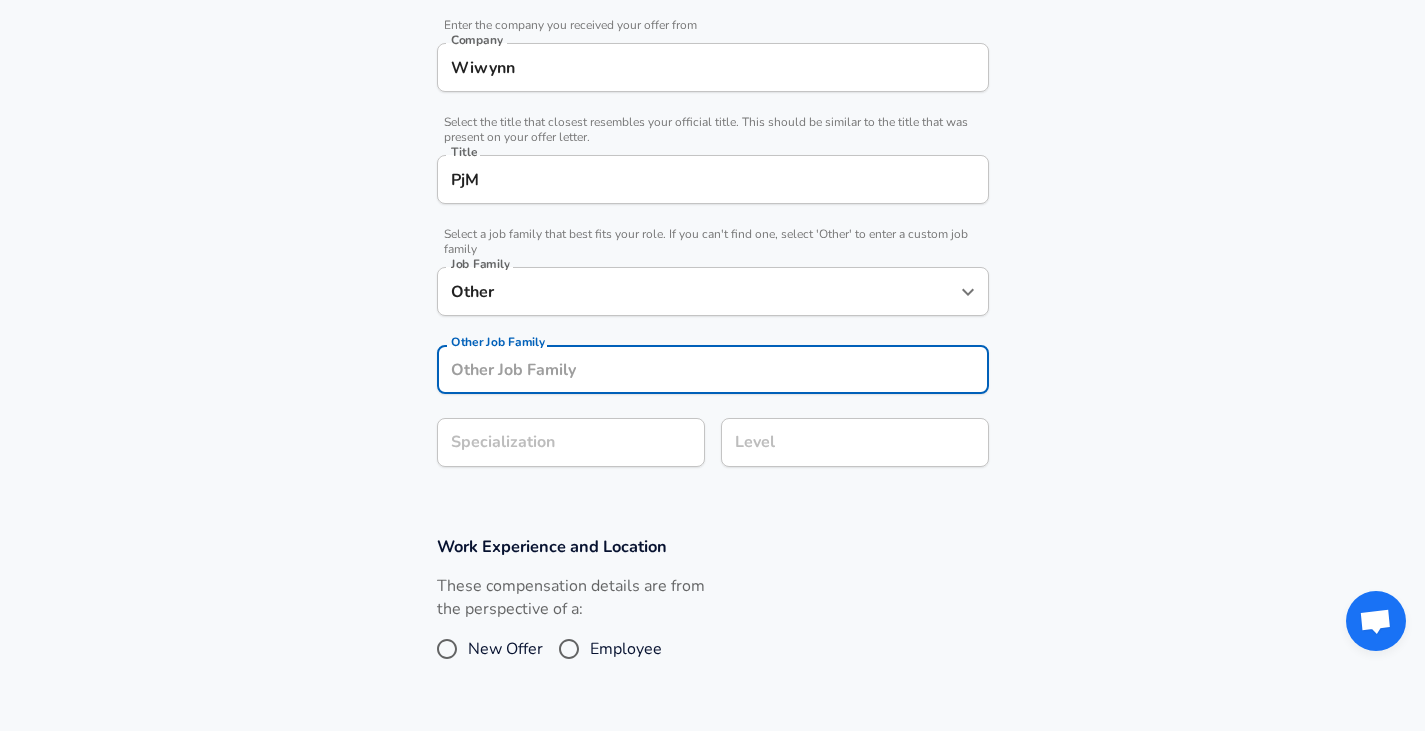 click on "Other Job Family" at bounding box center (713, 369) 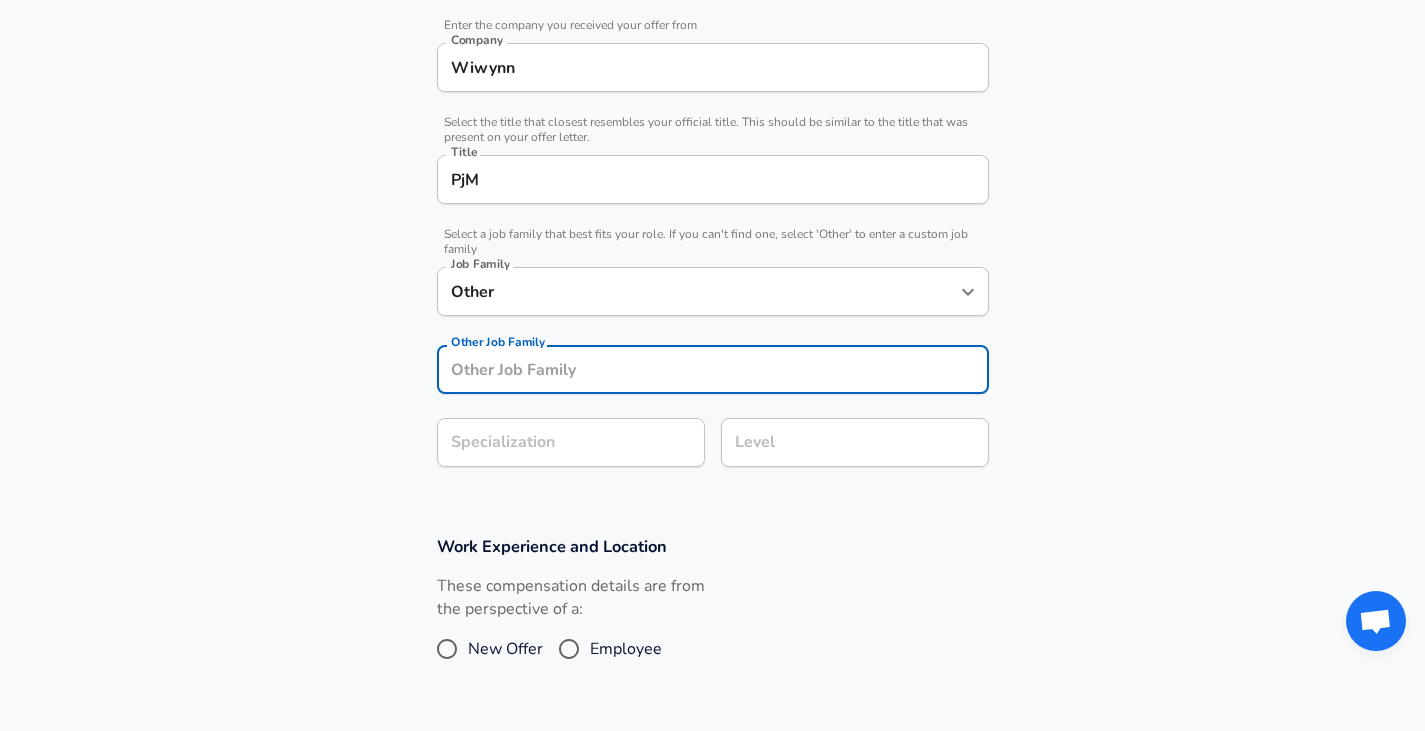 scroll, scrollTop: 460, scrollLeft: 0, axis: vertical 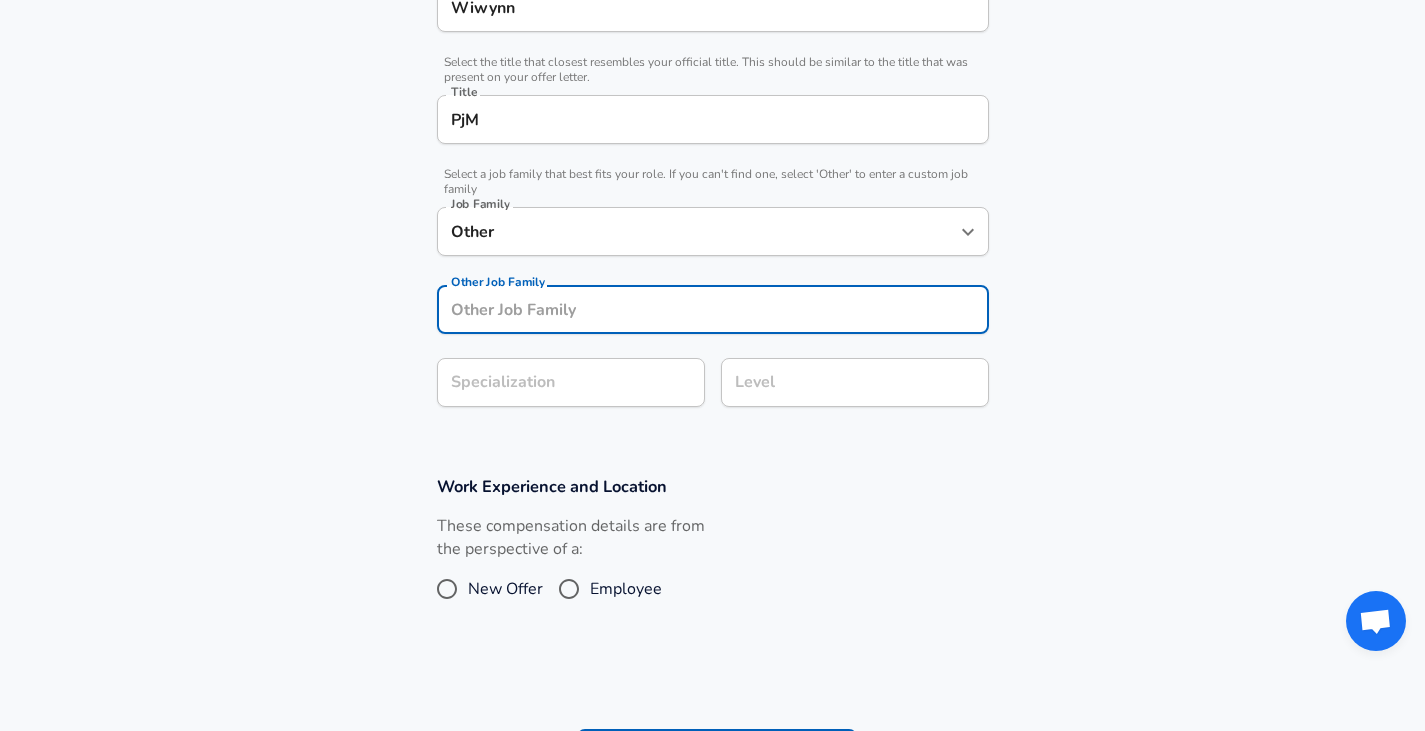 click on "Specialization Specialization" at bounding box center (563, 381) 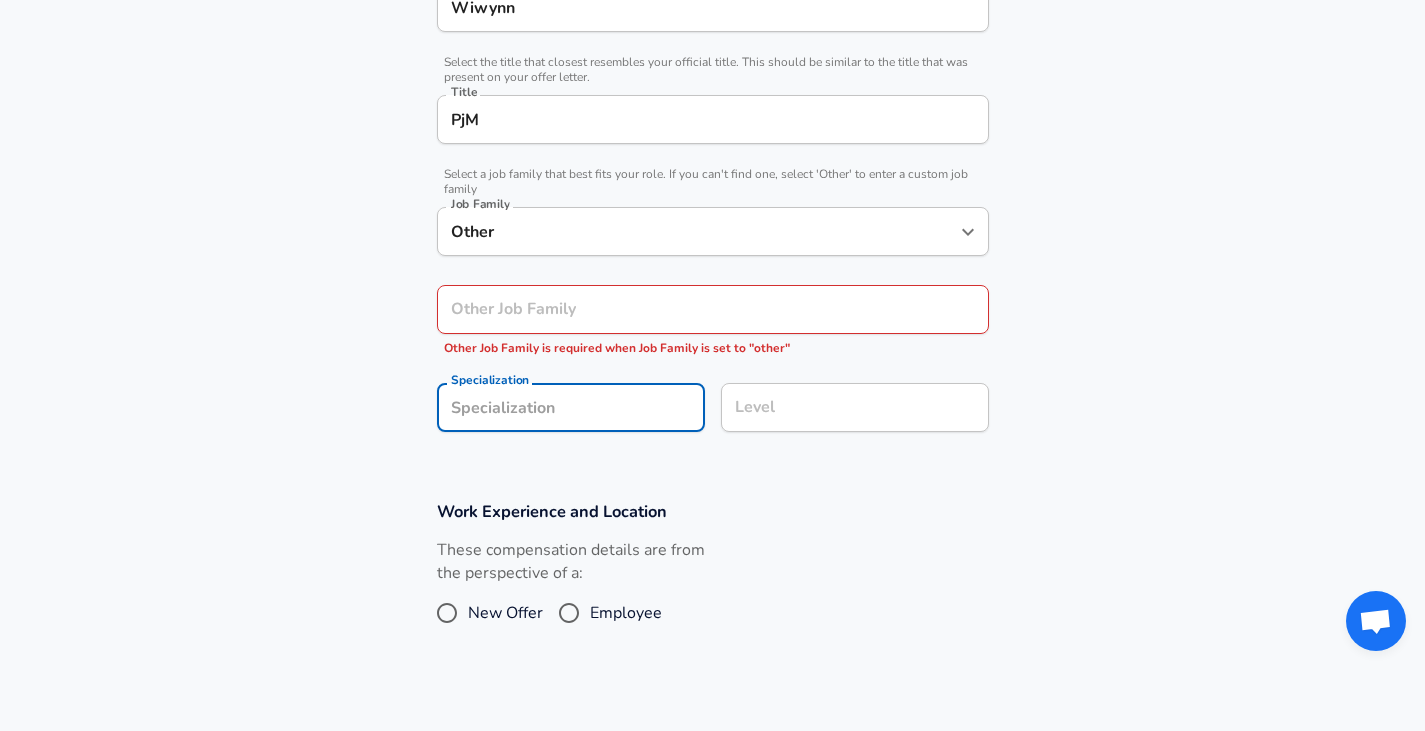 click on "Other Job Family" at bounding box center [713, 309] 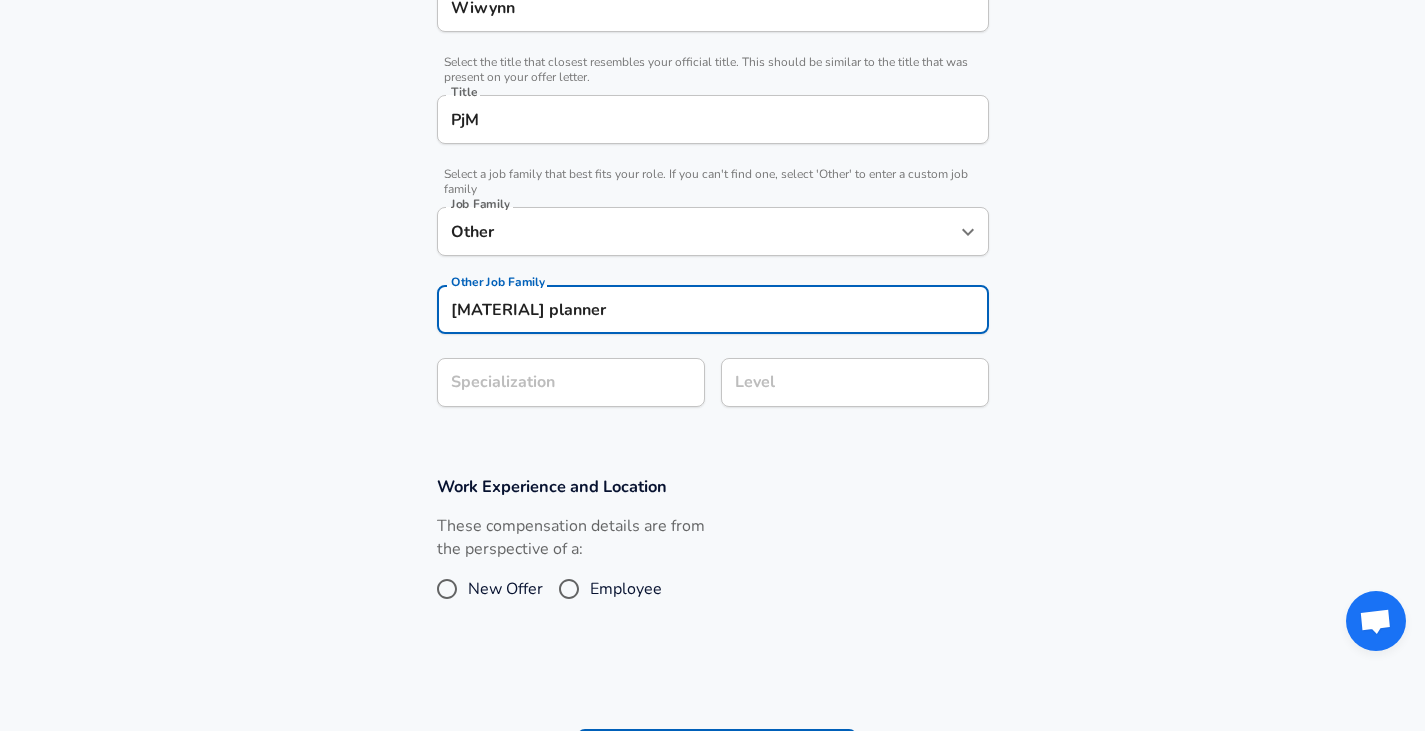 type on "[MATERIAL] planner" 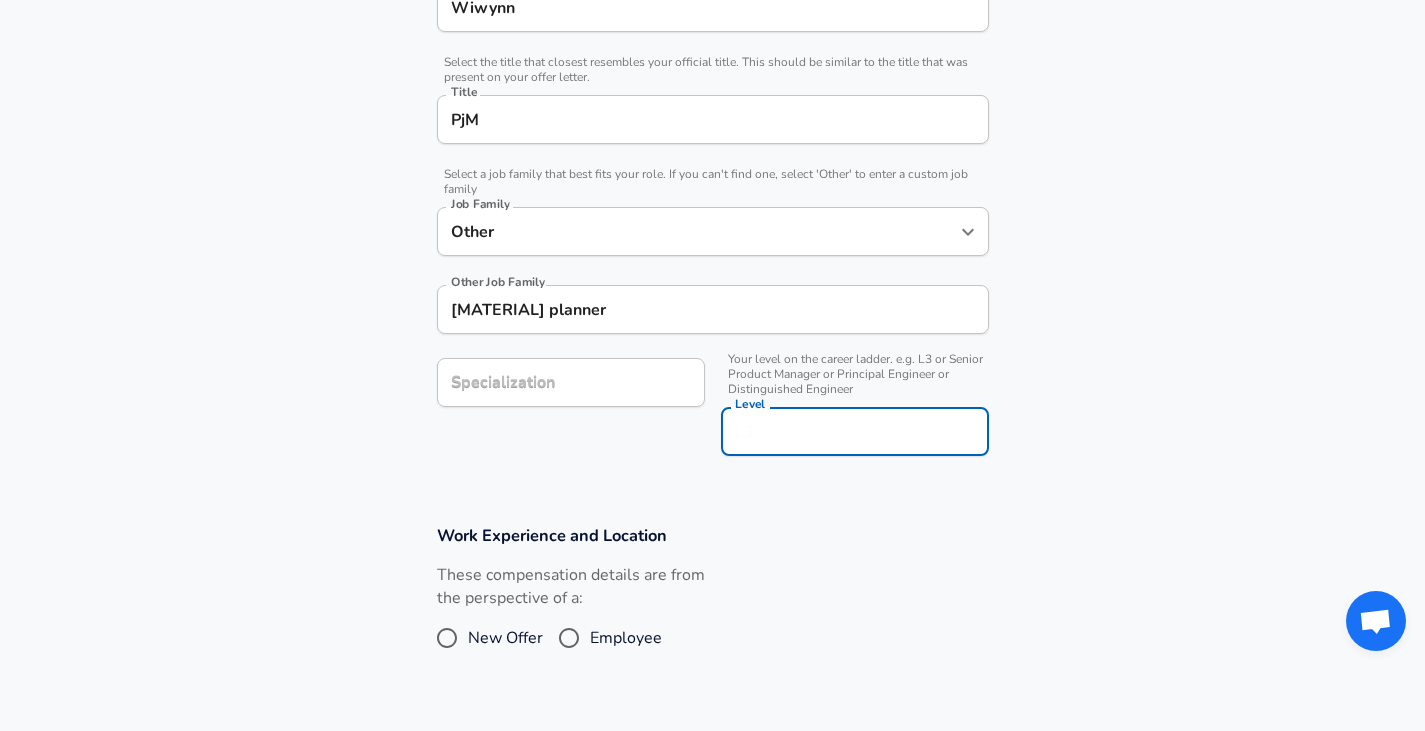 scroll, scrollTop: 500, scrollLeft: 0, axis: vertical 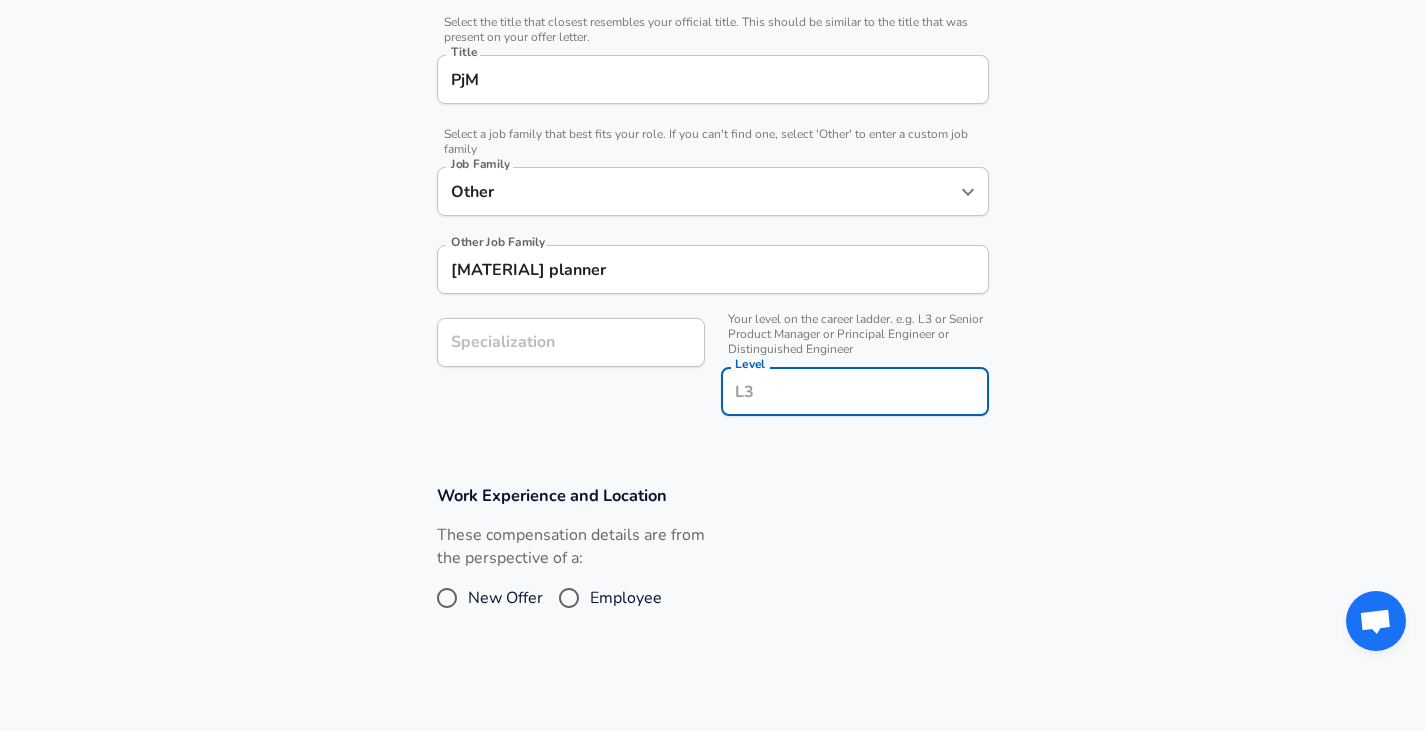 click on "Level" at bounding box center (855, 391) 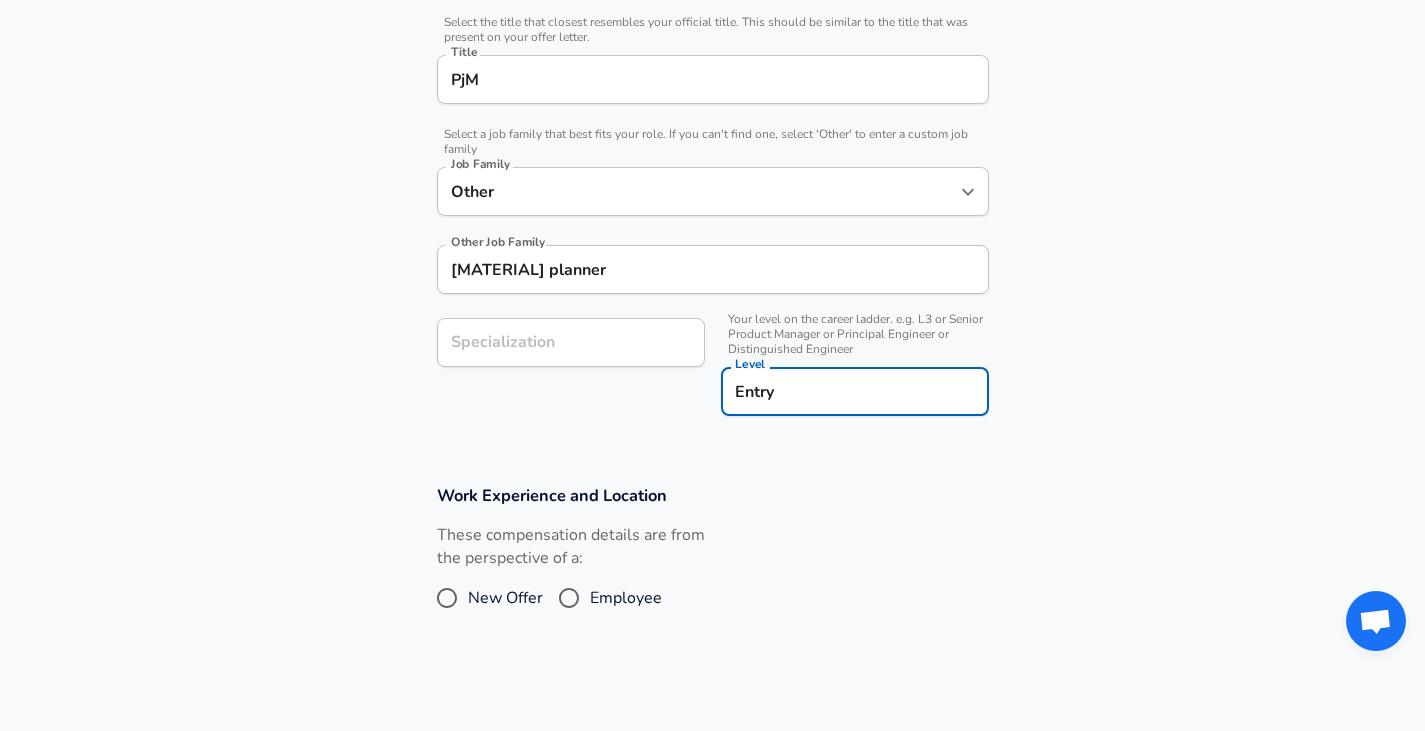 type on "Entry" 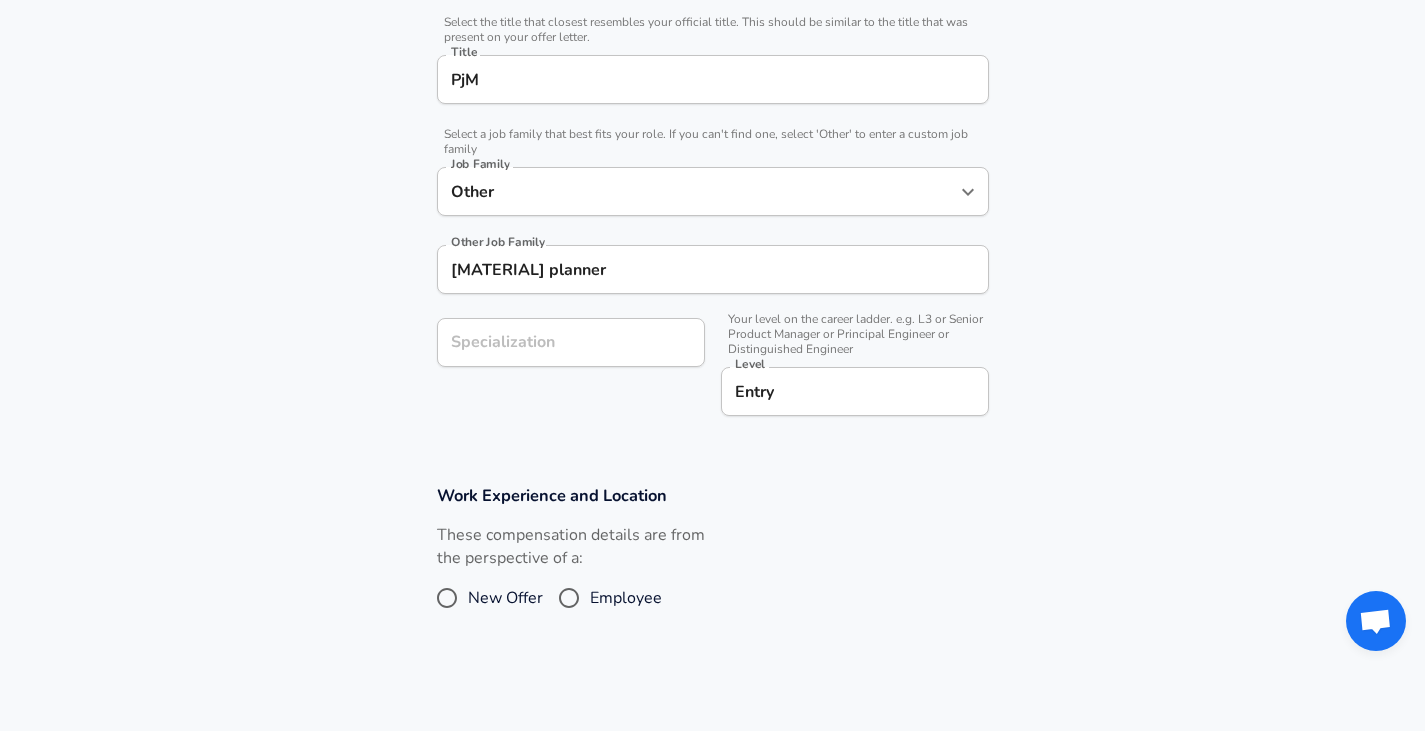 click on "These compensation details are from the perspective of a: New Offer Employee" at bounding box center [705, 577] 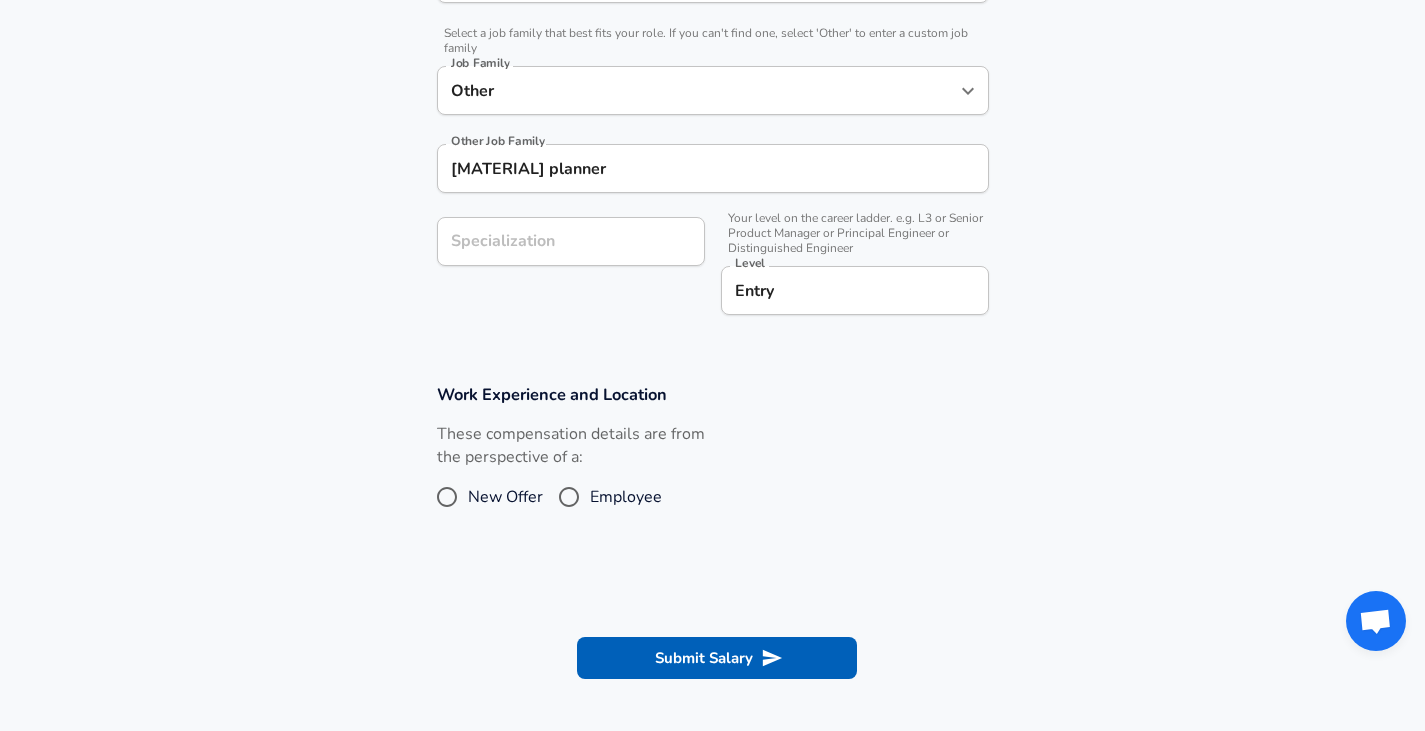 scroll, scrollTop: 700, scrollLeft: 0, axis: vertical 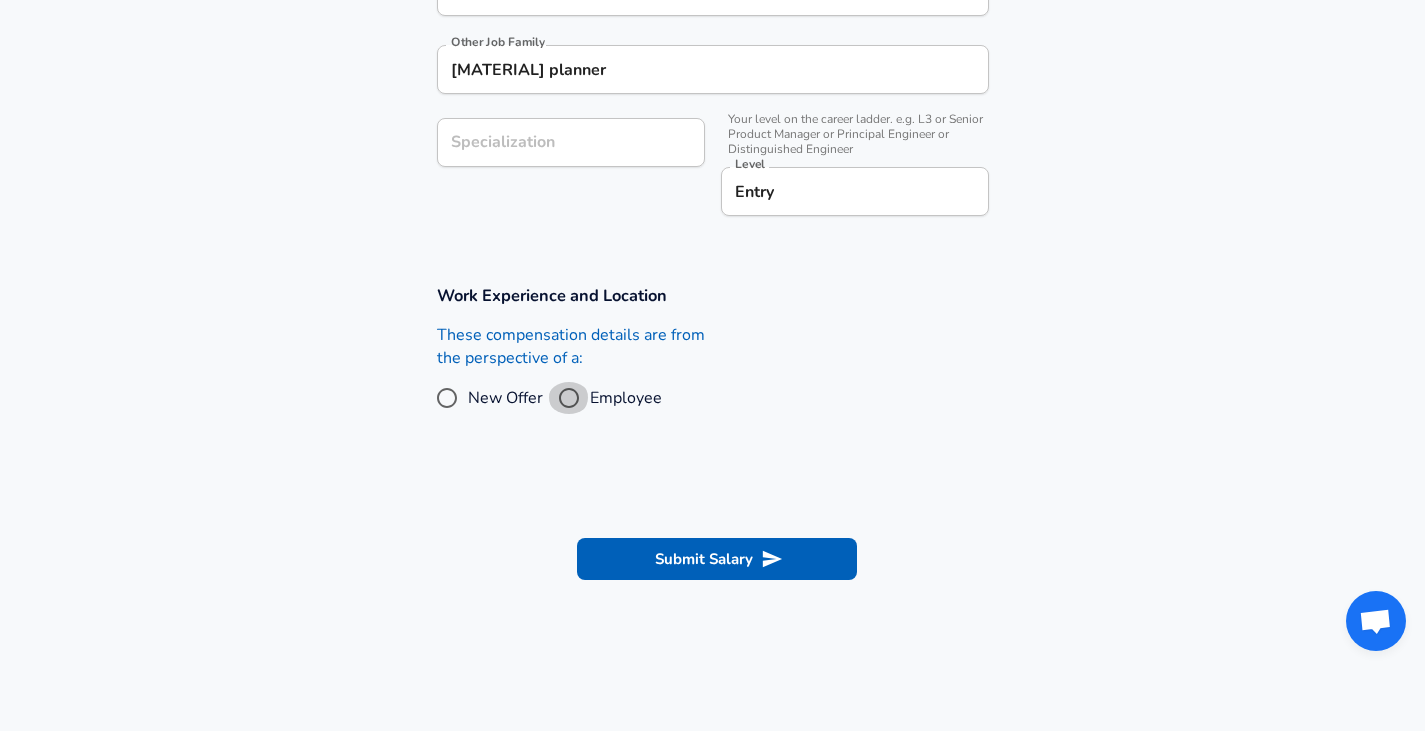 click on "Employee" at bounding box center (569, 398) 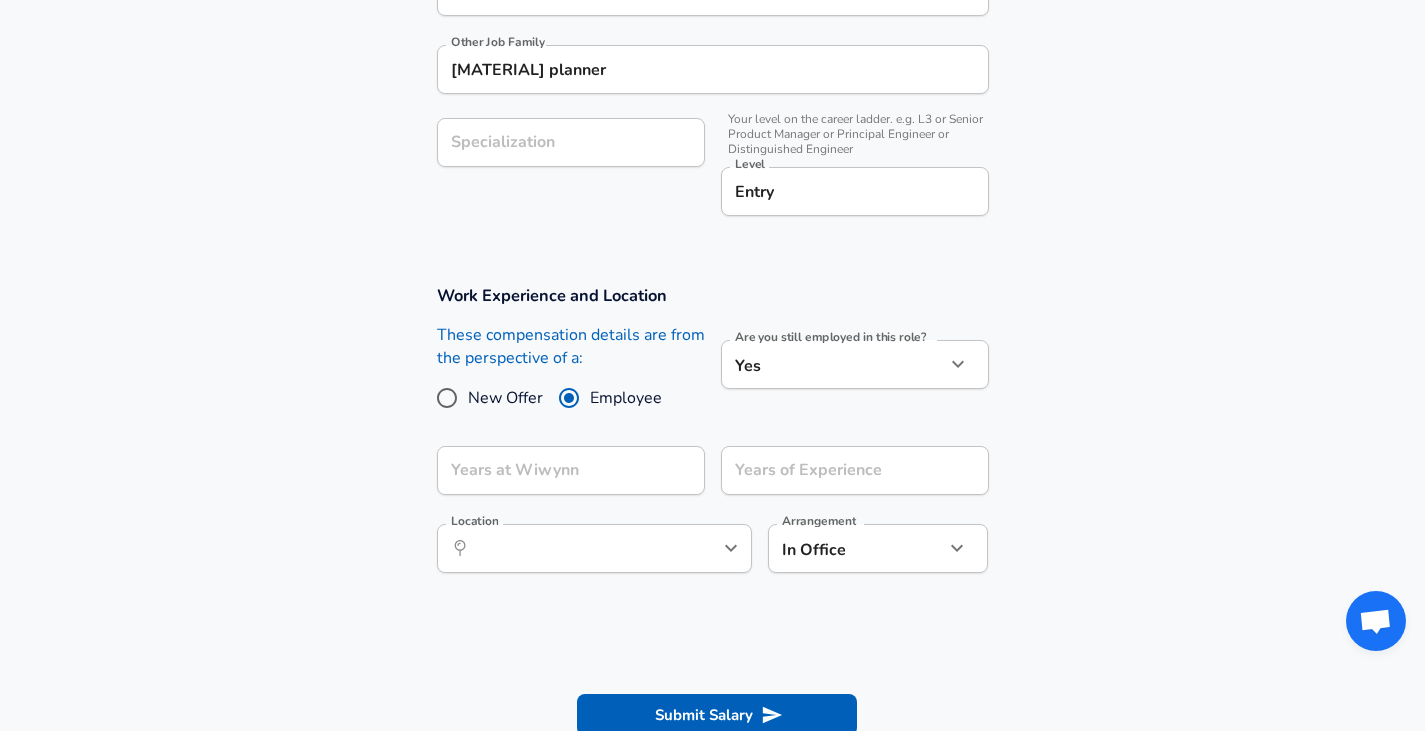 click on "Years at Wiwynn as of Mar 2025" at bounding box center [712, -335] 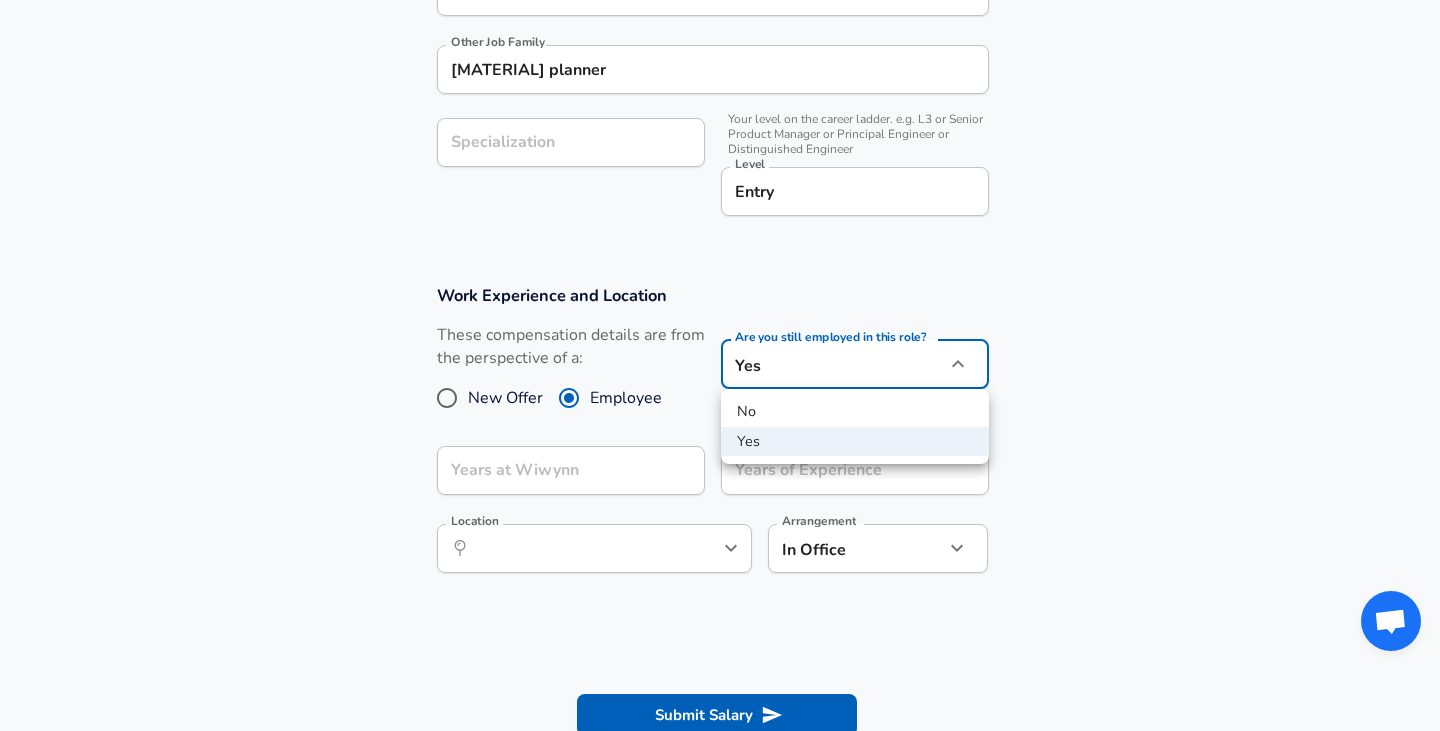 drag, startPoint x: 794, startPoint y: 445, endPoint x: 796, endPoint y: 405, distance: 40.04997 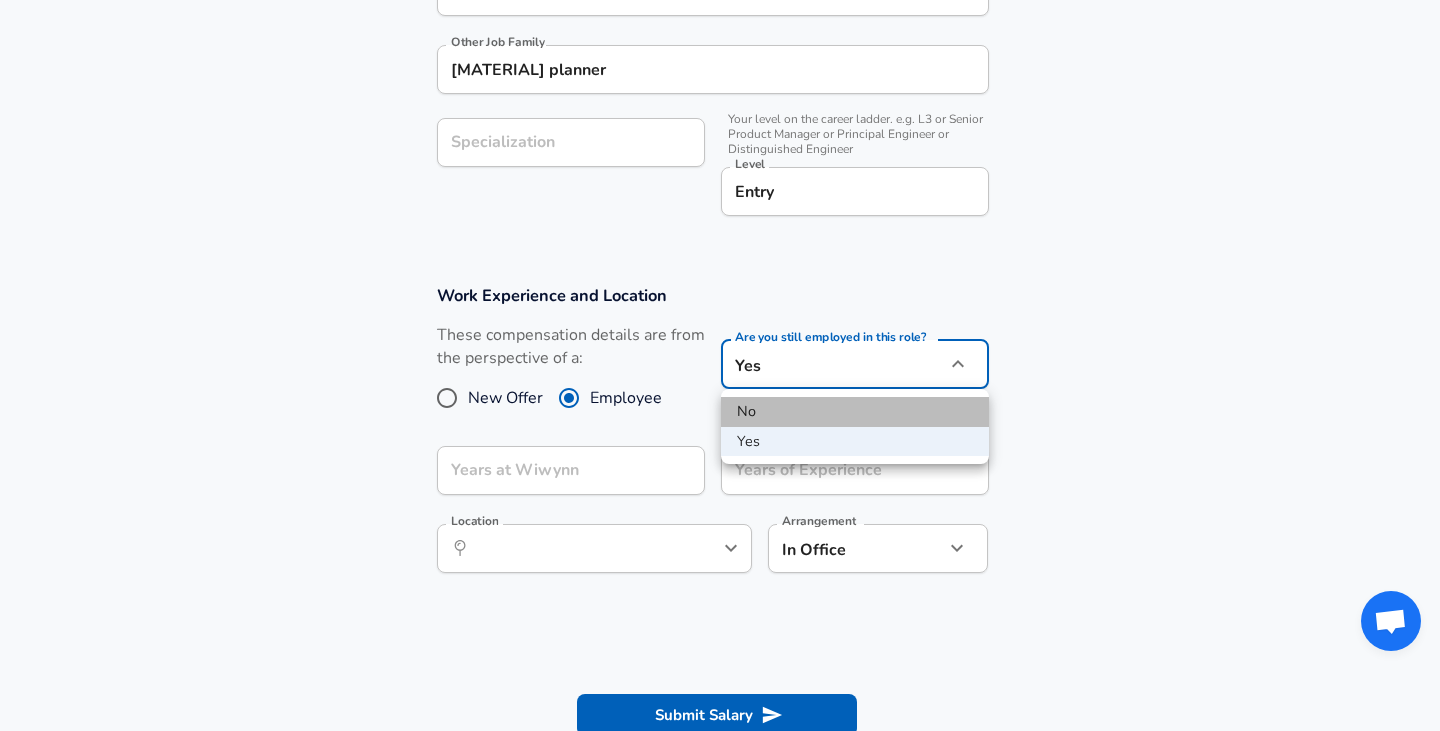 click on "No" at bounding box center (855, 412) 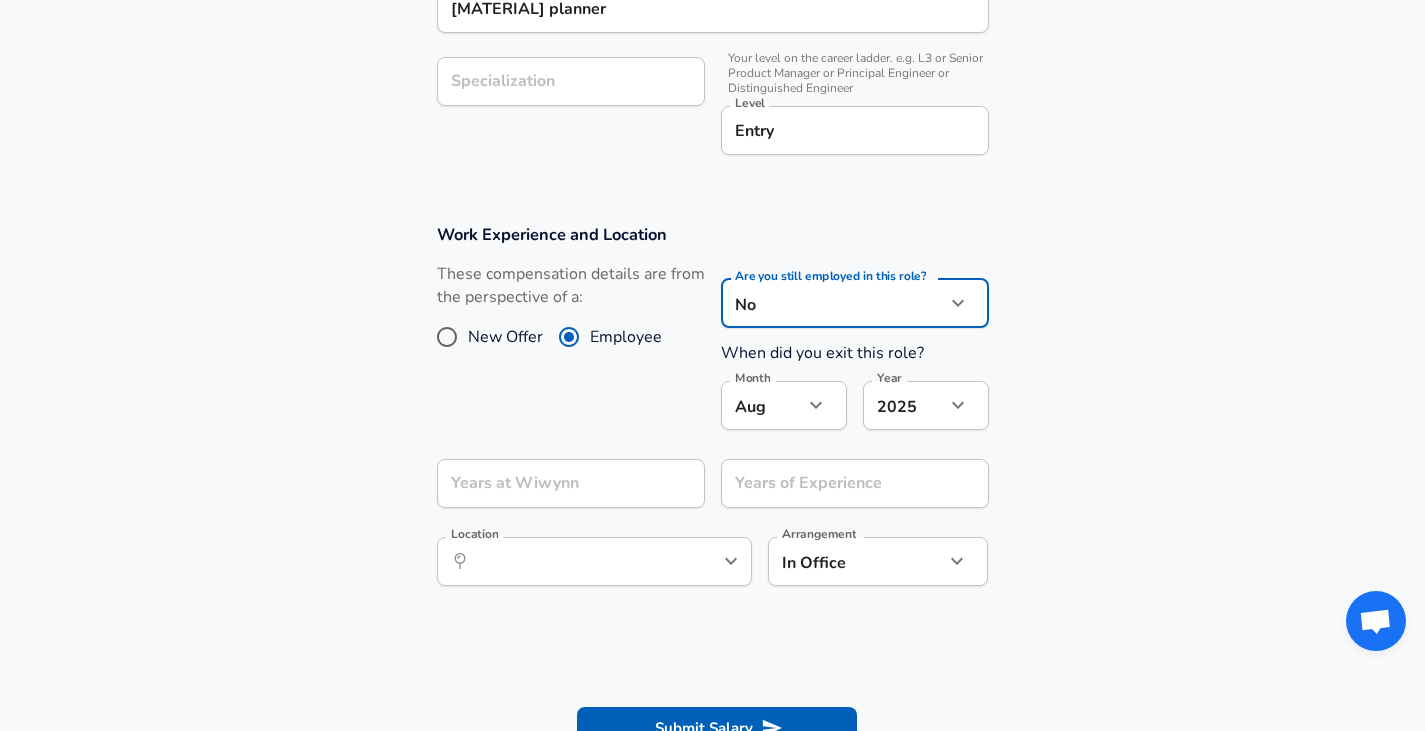 scroll, scrollTop: 800, scrollLeft: 0, axis: vertical 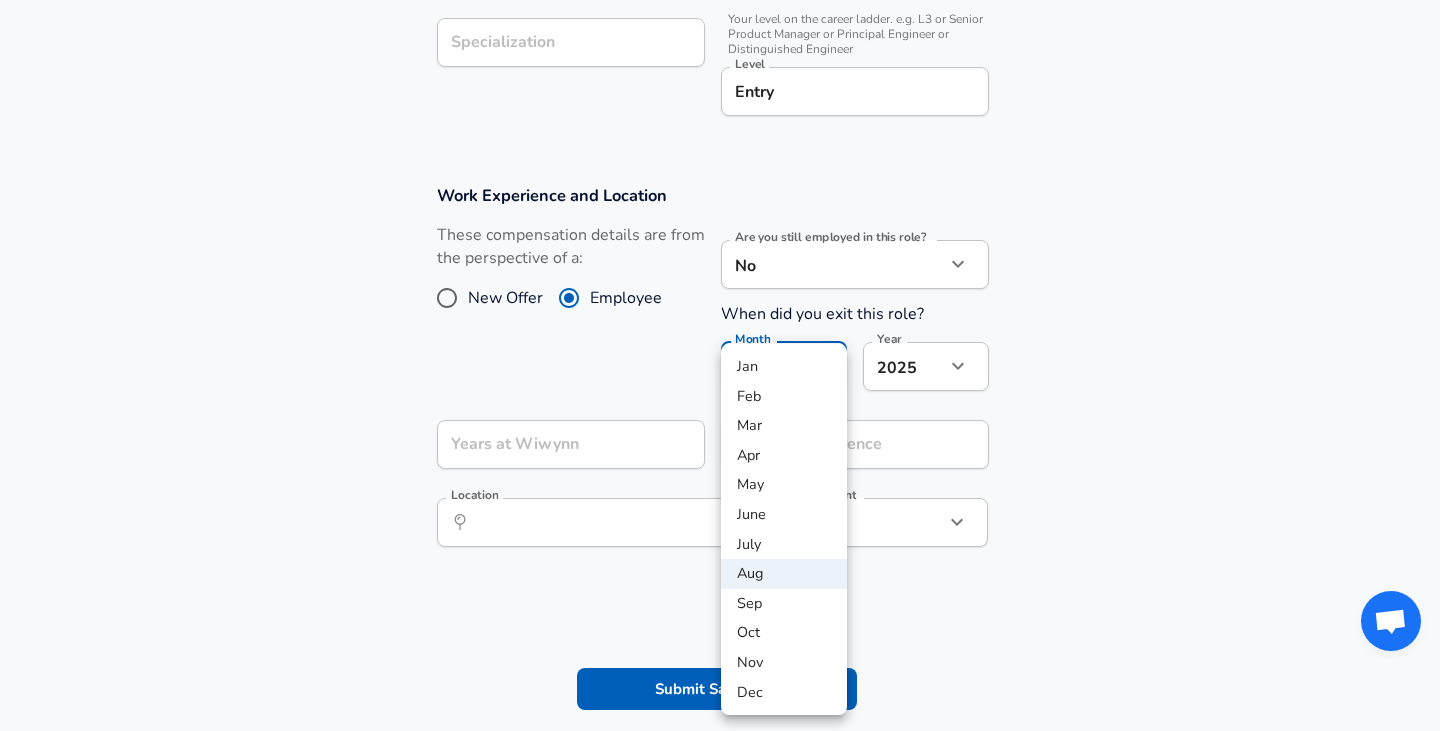 click on "Years at Wiwynn as of Mar 2025" at bounding box center (720, -435) 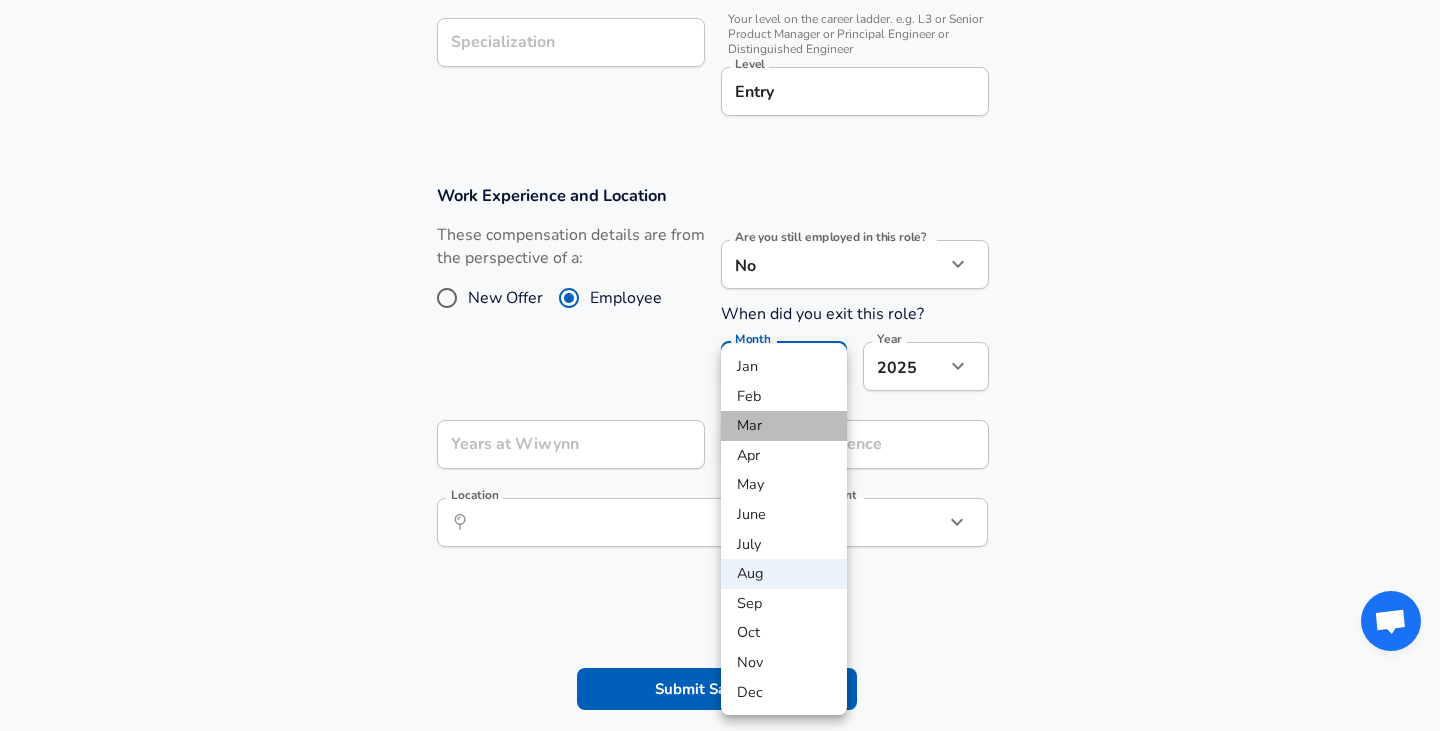 click on "Mar" at bounding box center (784, 426) 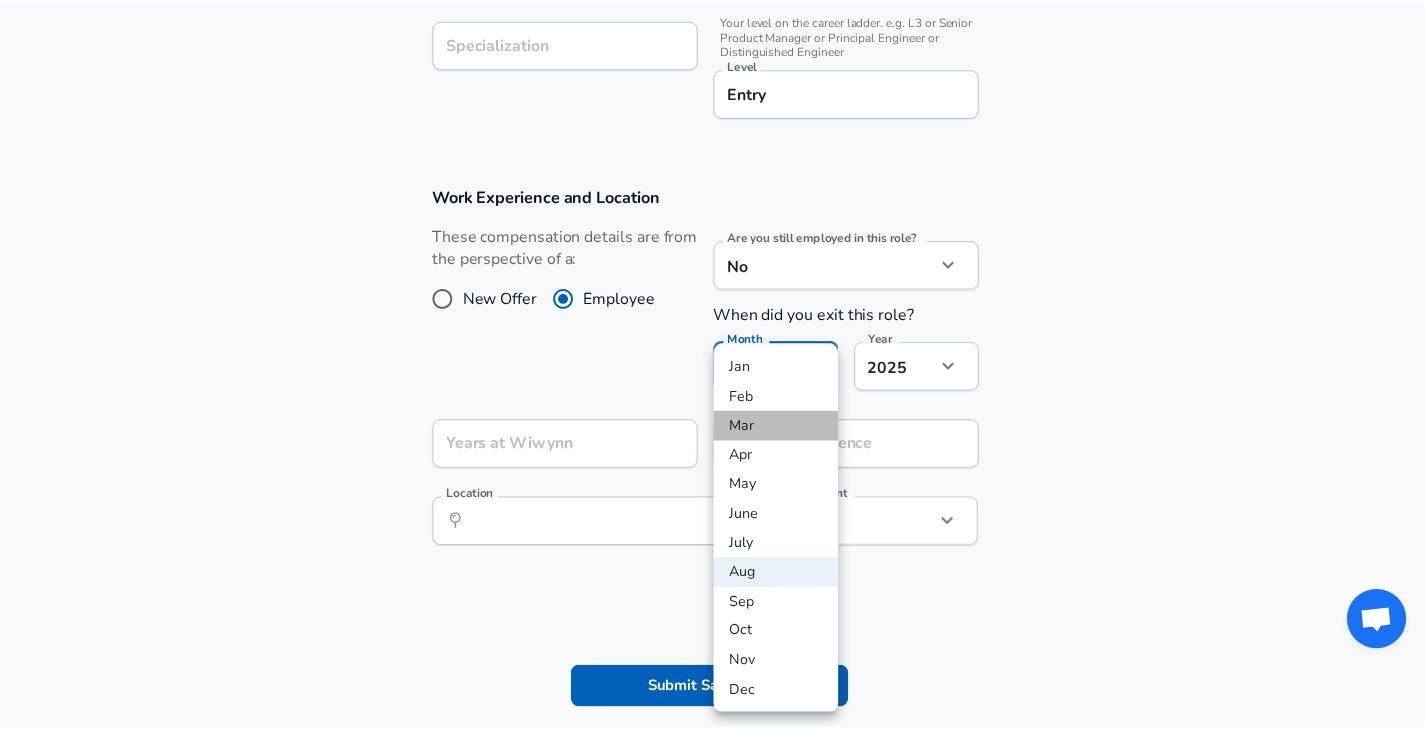 type on "3" 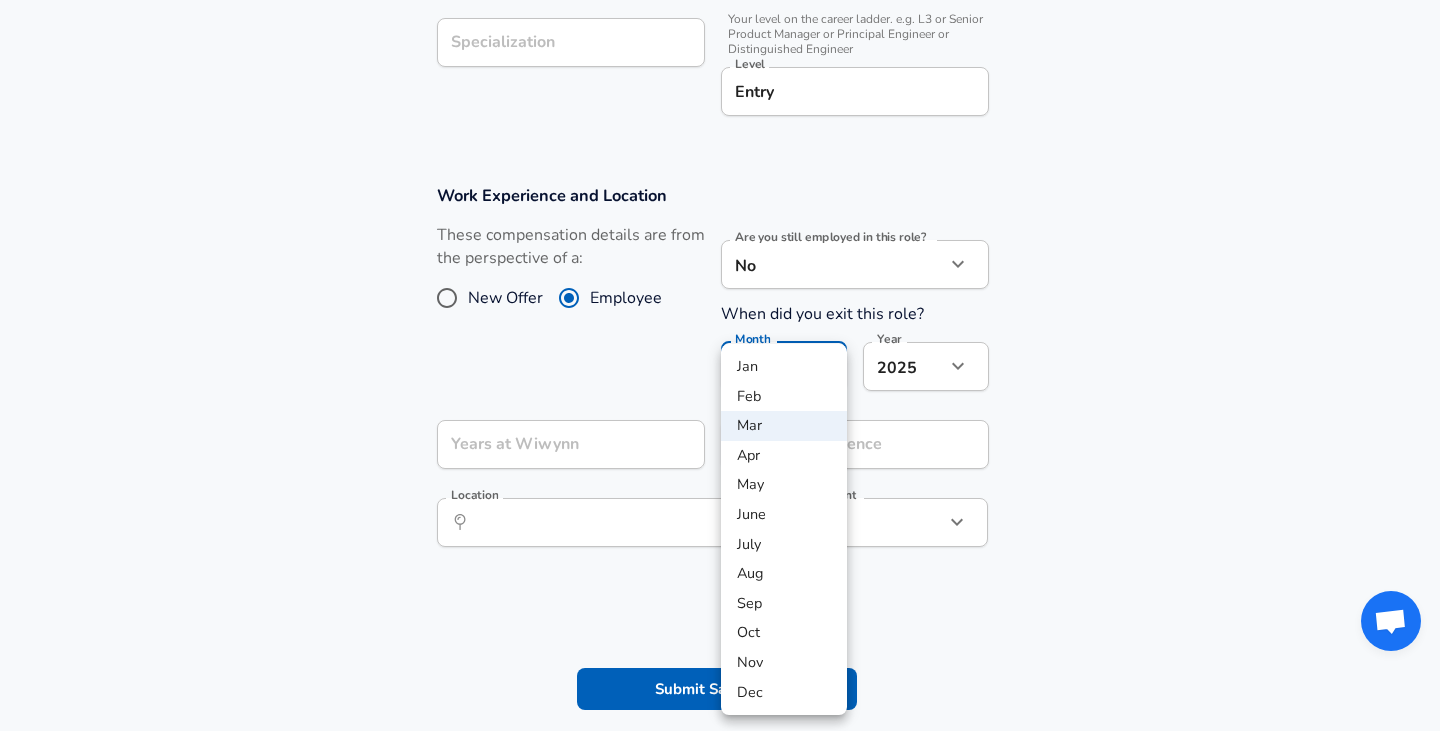 click on "Years at Wiwynn as of Mar 2025" at bounding box center [720, -435] 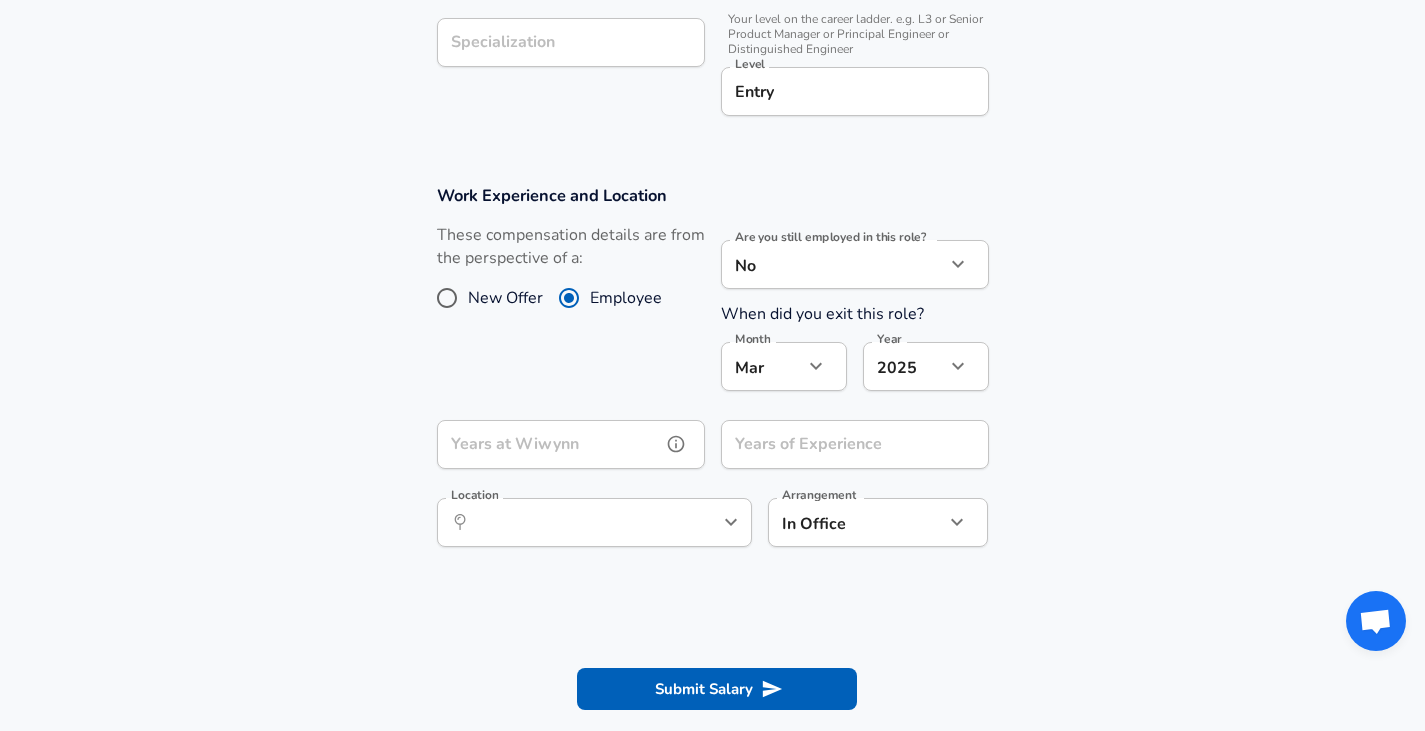 click on "Years at Wiwynn" at bounding box center (549, 444) 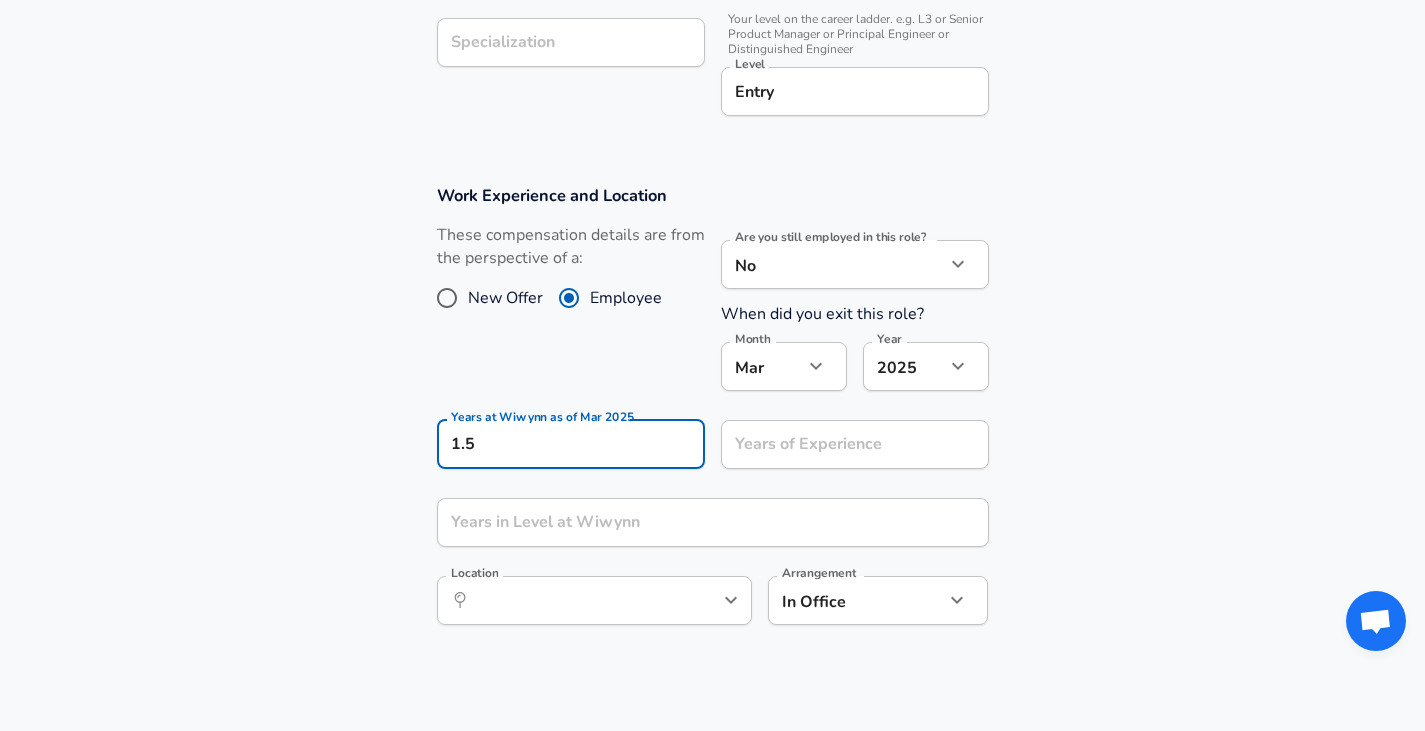 click on "Years at Wiwynn as of Mar 2025" at bounding box center [712, 415] 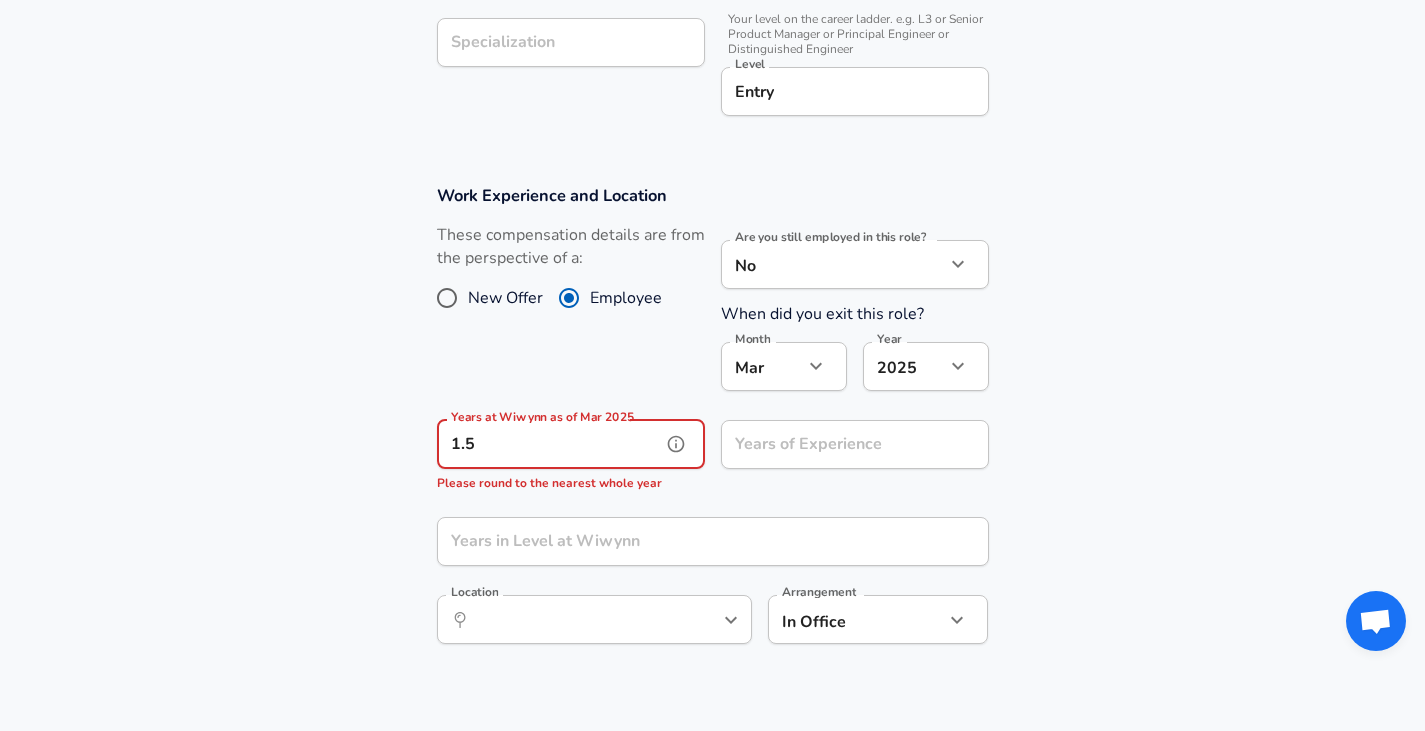 click on "1.5" at bounding box center [549, 444] 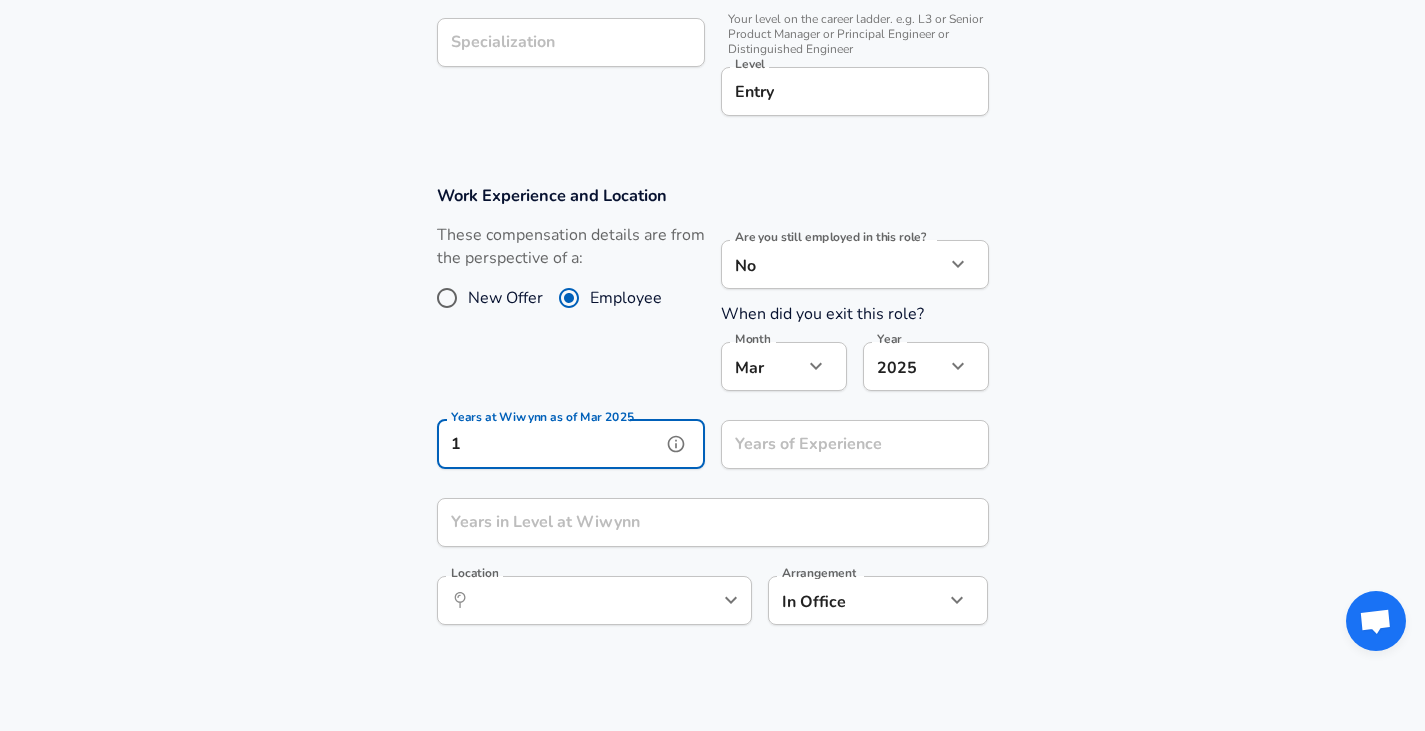 type on "1" 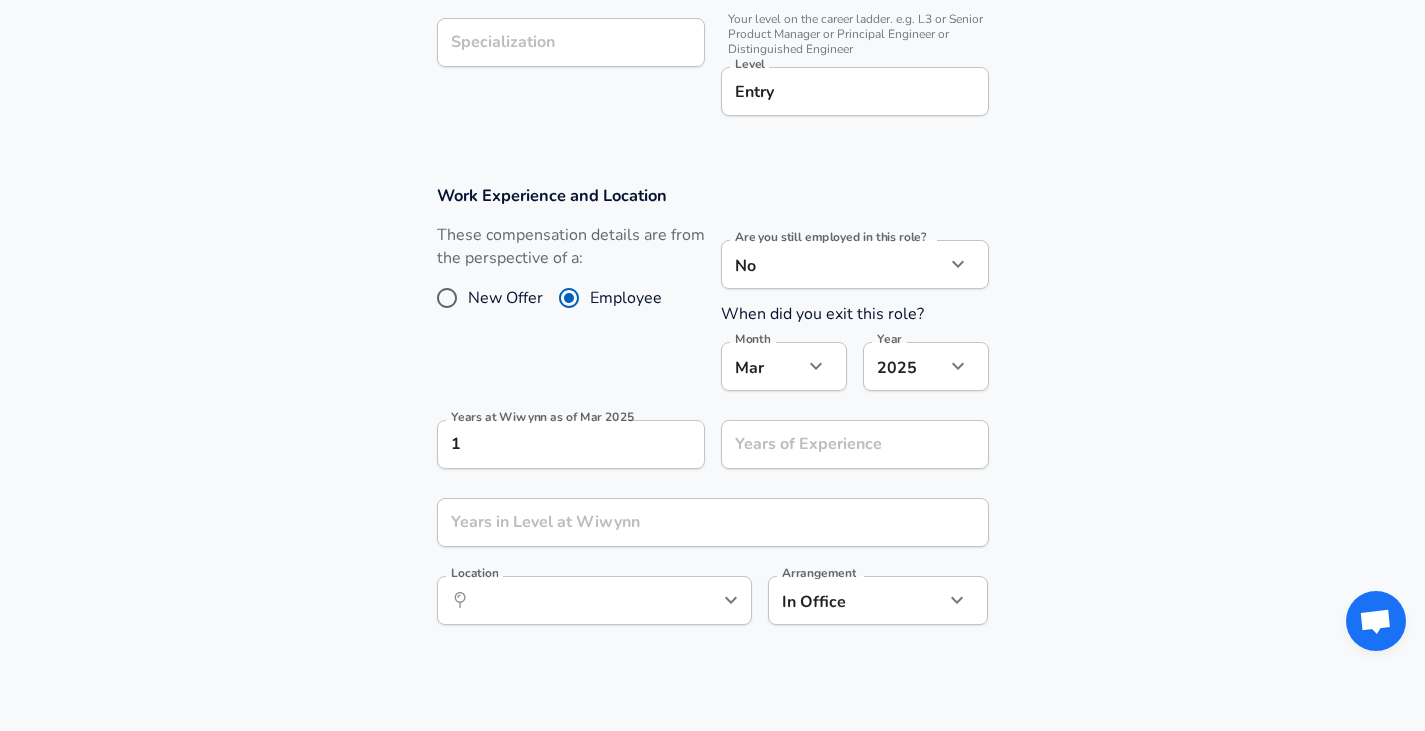 drag, startPoint x: 547, startPoint y: 416, endPoint x: 573, endPoint y: 415, distance: 26.019224 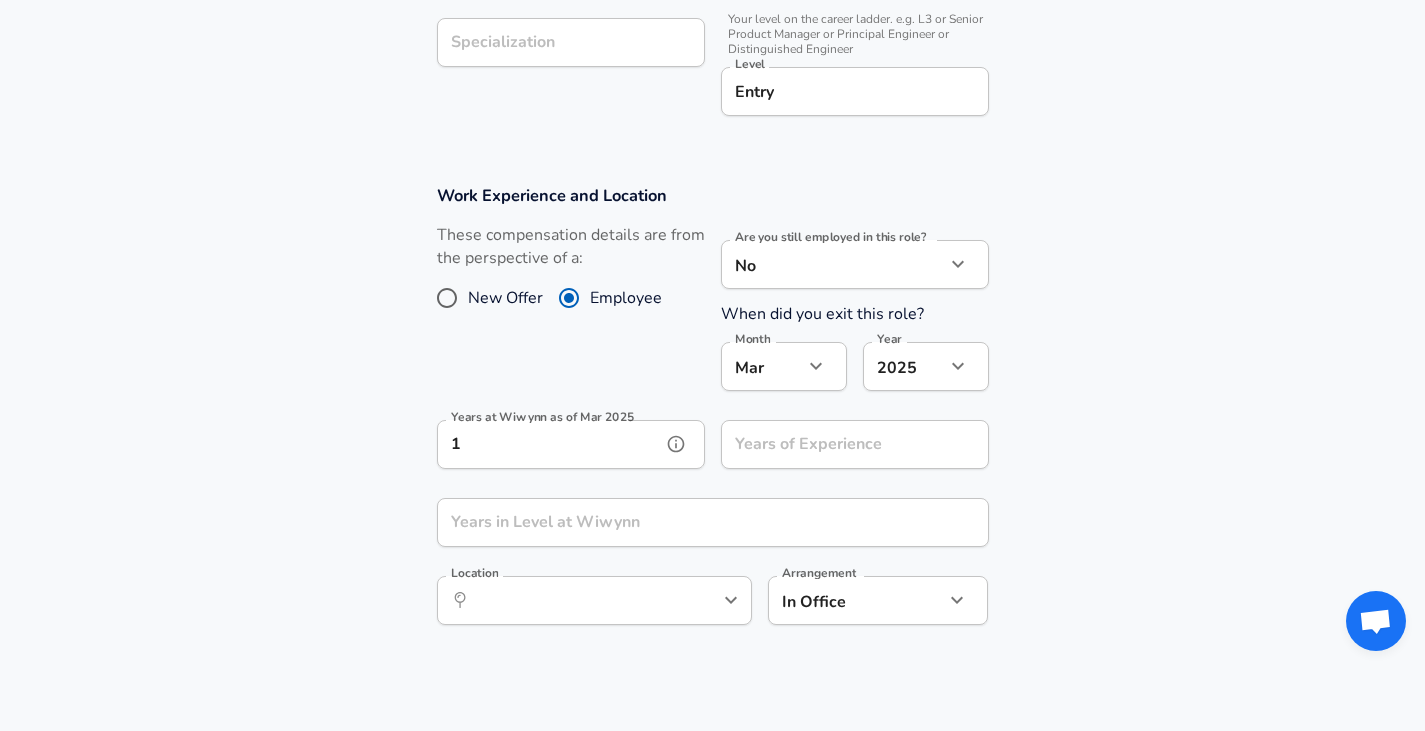 click on "1" at bounding box center [549, 444] 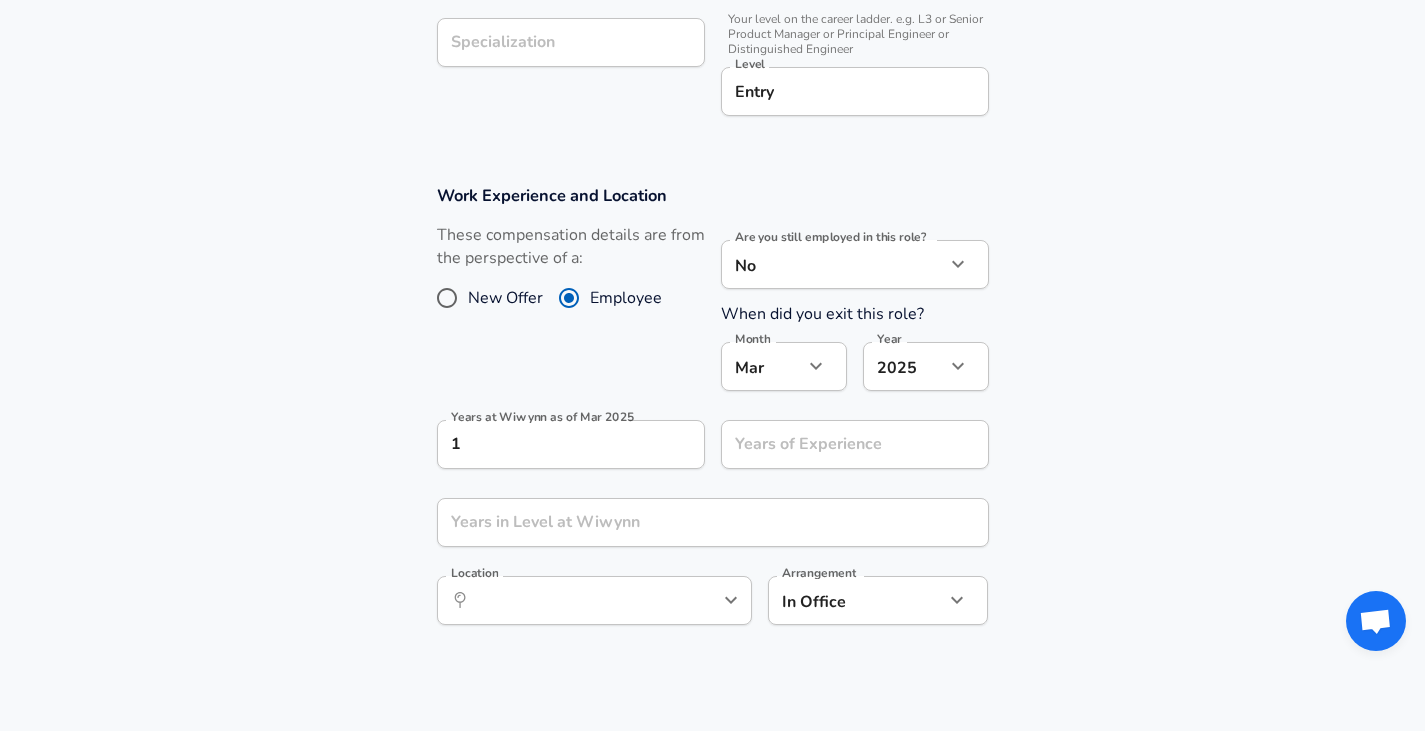 drag, startPoint x: 573, startPoint y: 415, endPoint x: 563, endPoint y: 418, distance: 10.440307 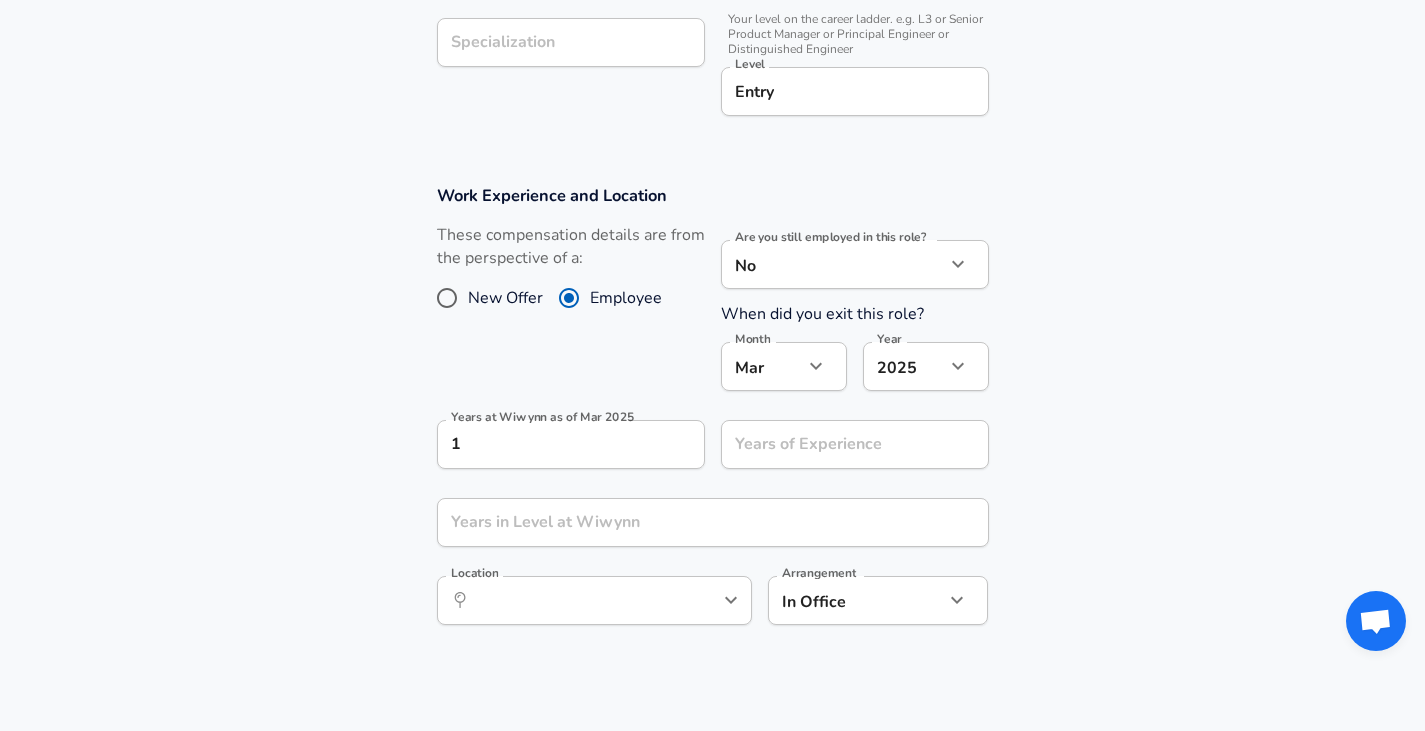 drag, startPoint x: 642, startPoint y: 416, endPoint x: 431, endPoint y: 415, distance: 211.00237 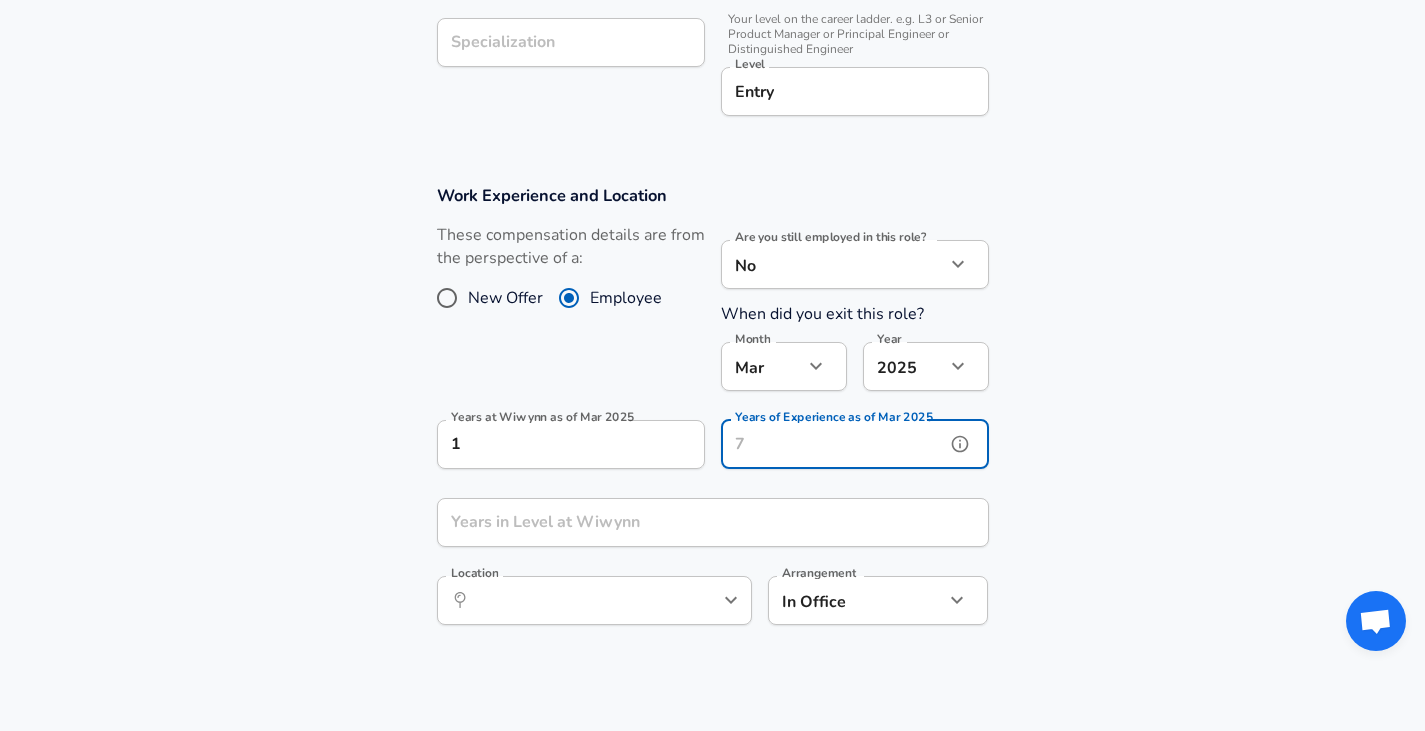 click on "Years of Experience as of Mar 2025" at bounding box center (833, 444) 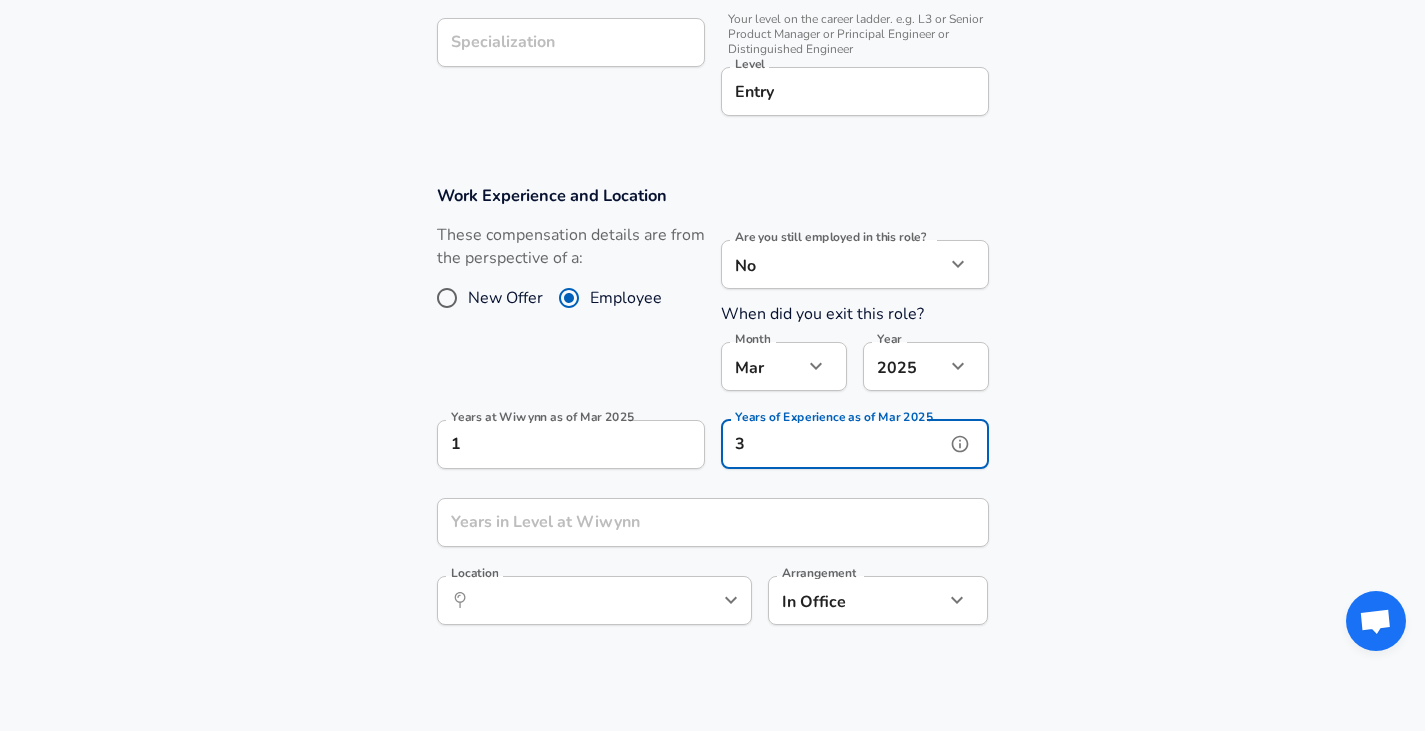 type on "3" 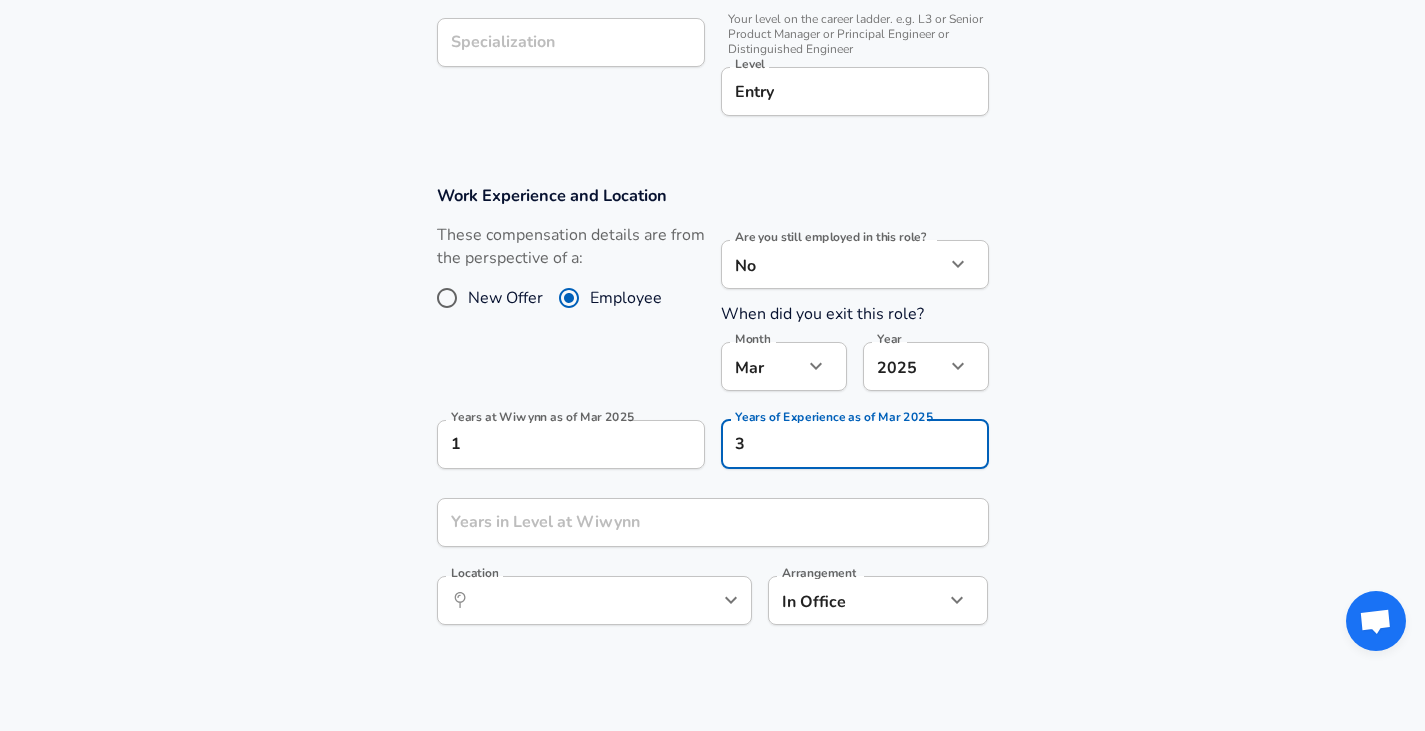 click on "Years at Wiwynn as of Mar 2025" at bounding box center (712, 415) 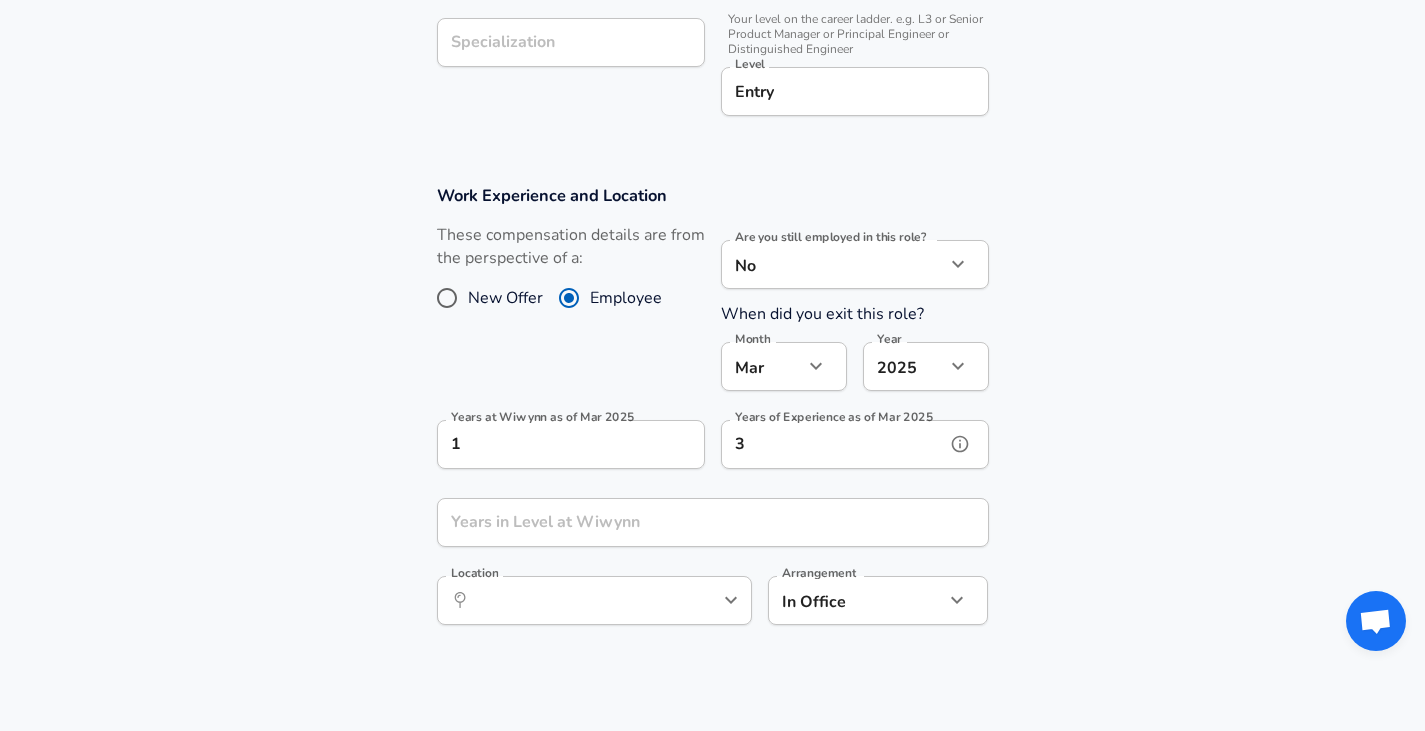click on "3" at bounding box center [833, 444] 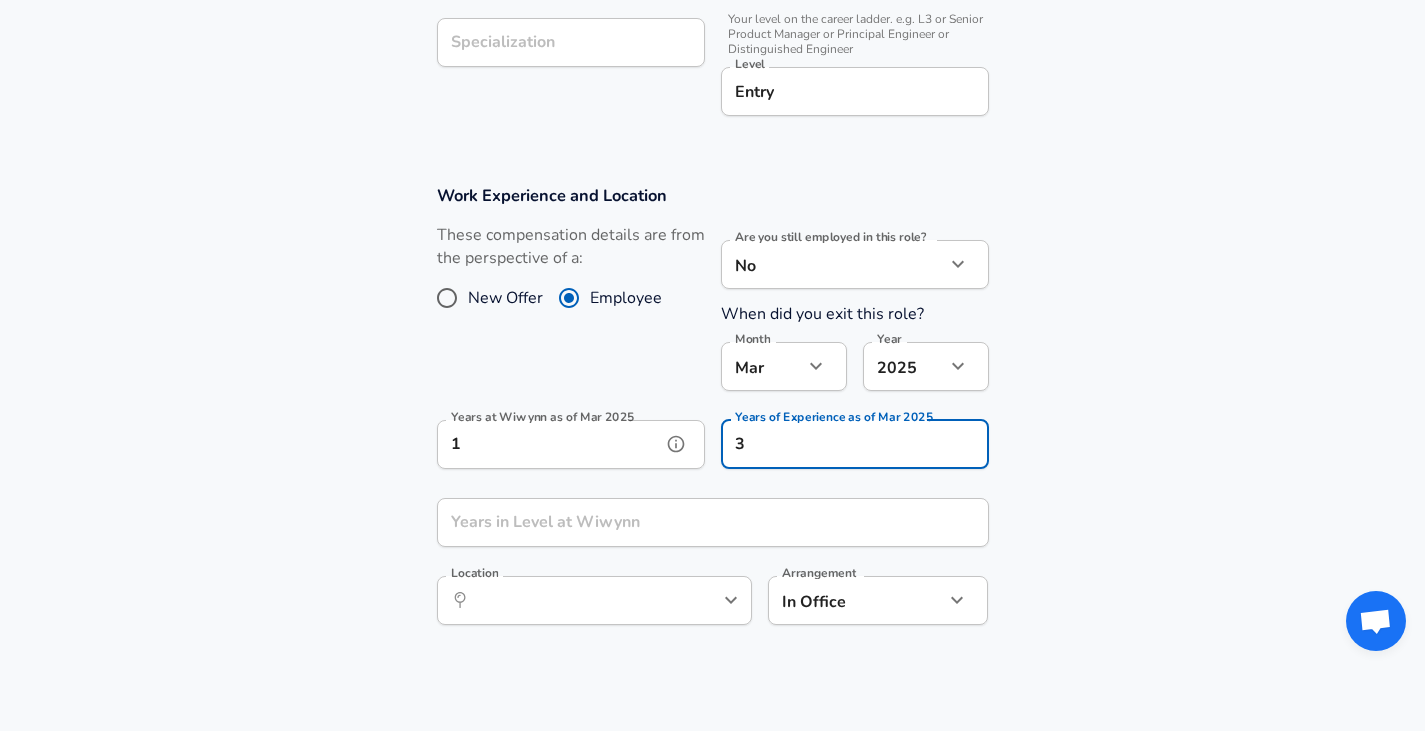 click on "1" at bounding box center (549, 444) 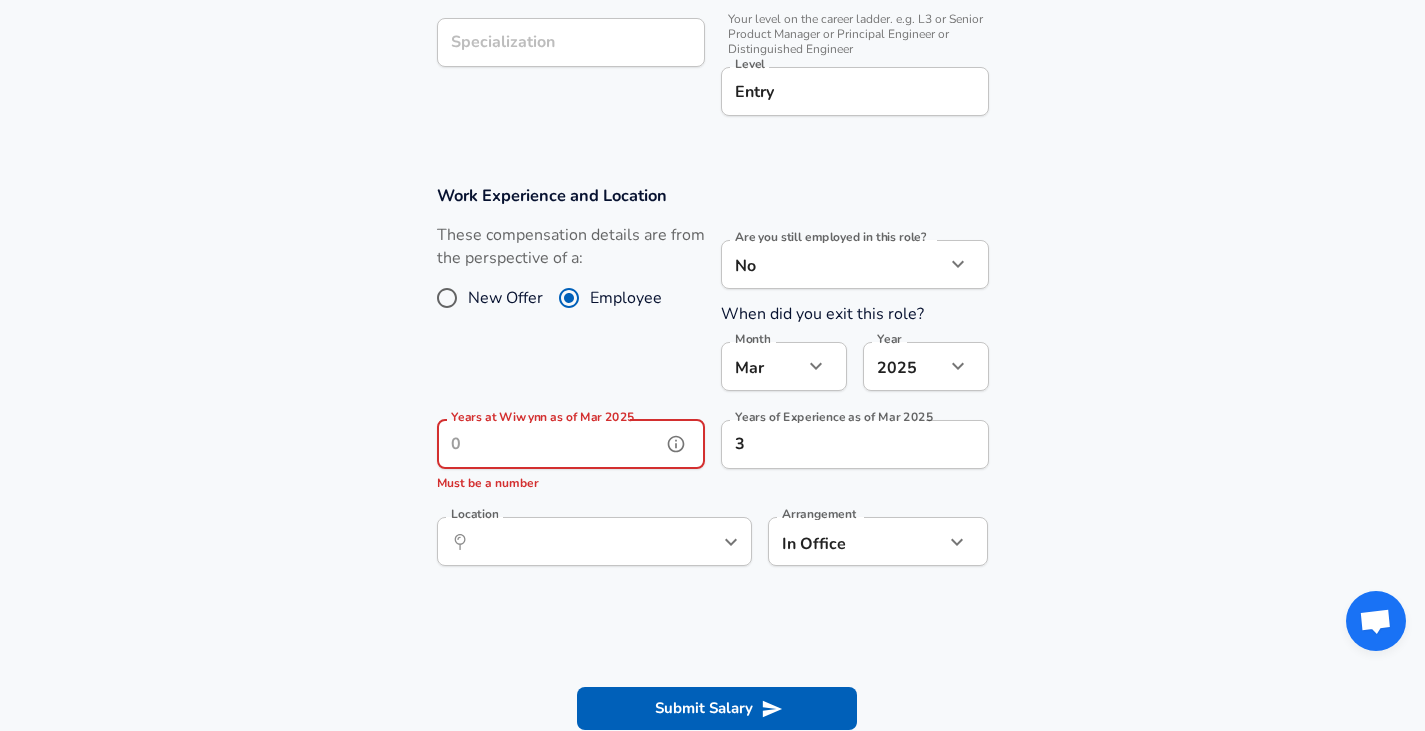 type on "1" 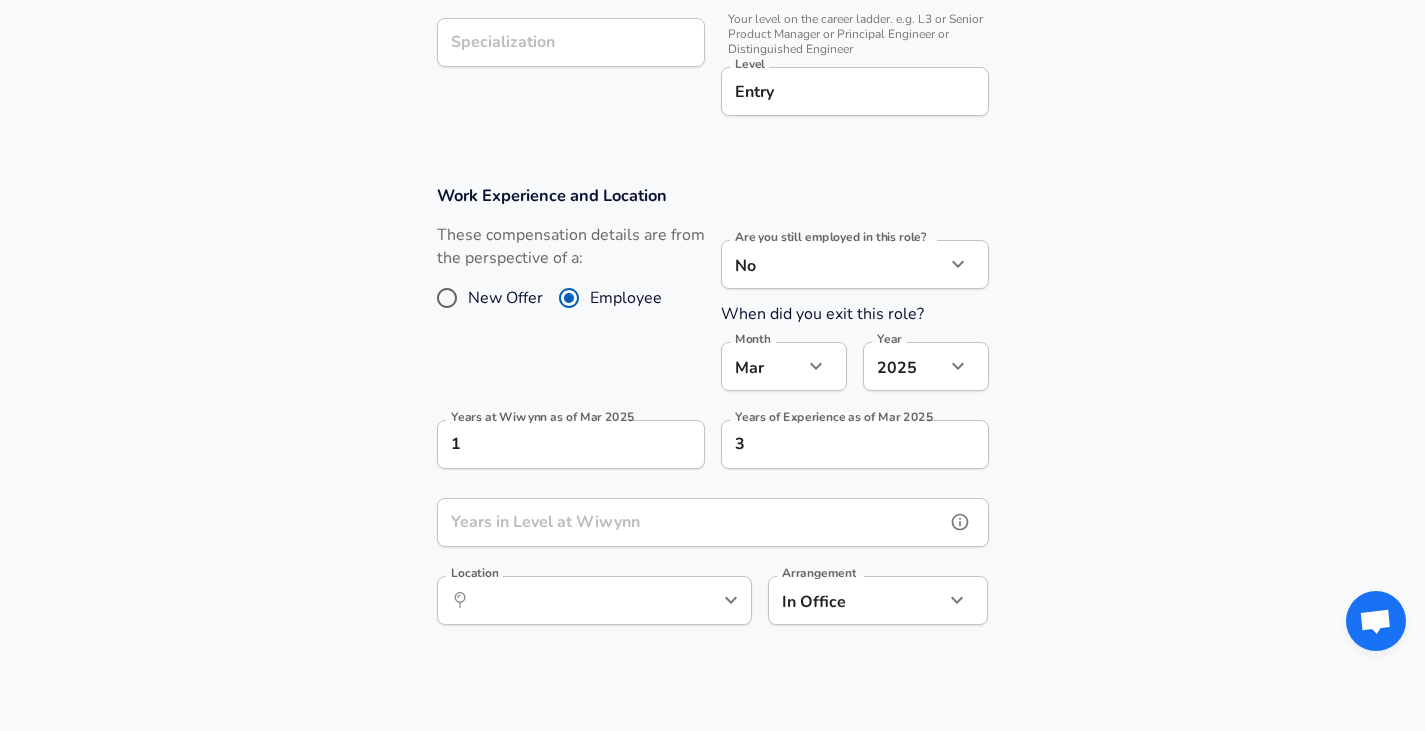 click on "Years in Level at Wiwynn" at bounding box center [691, 522] 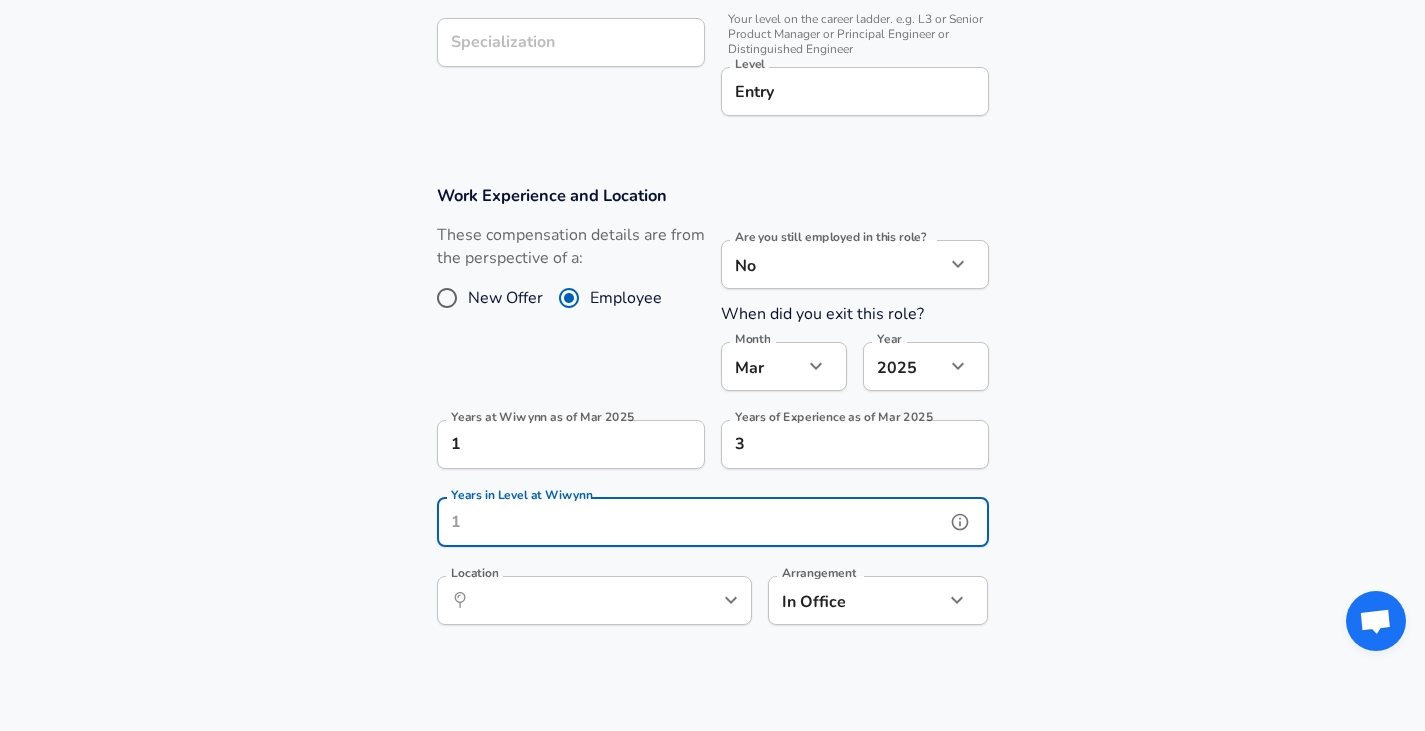 click 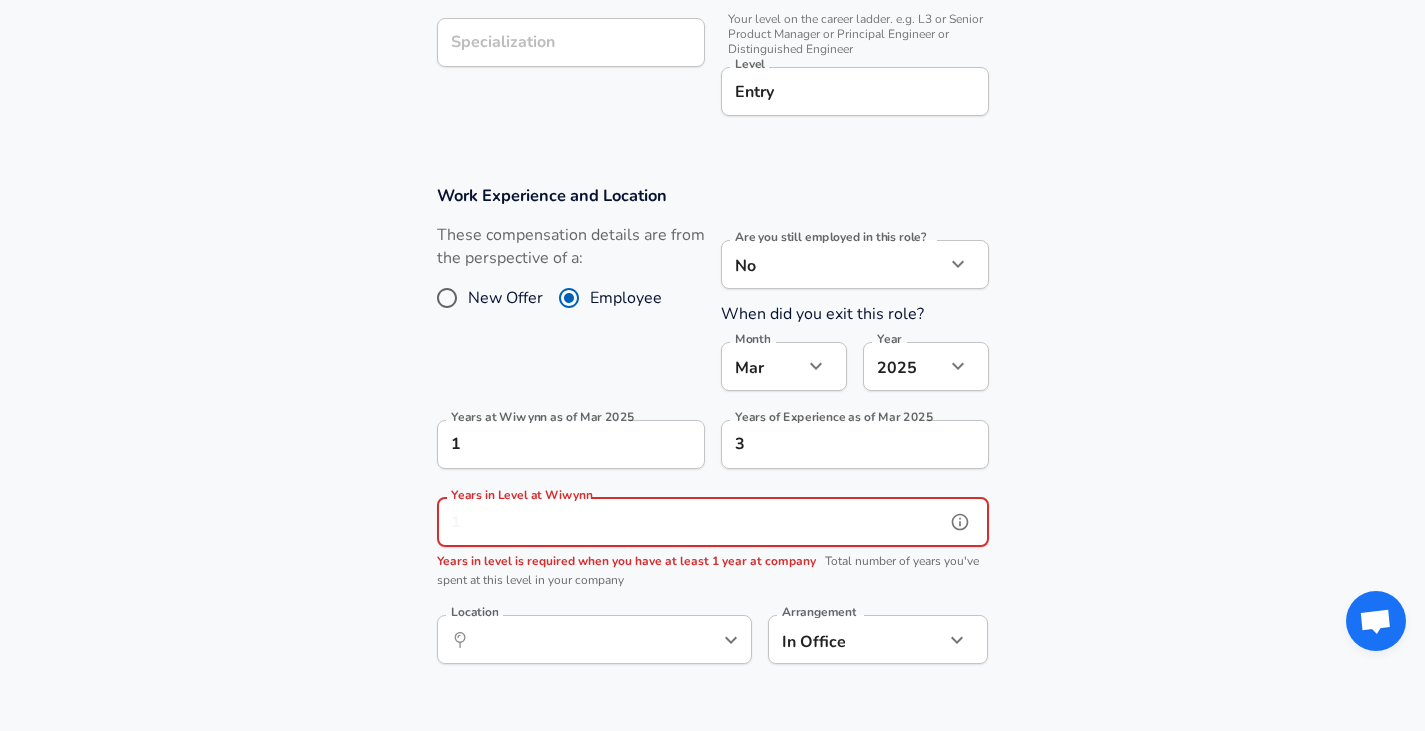 click on "Years in Level at Wiwynn" at bounding box center [691, 522] 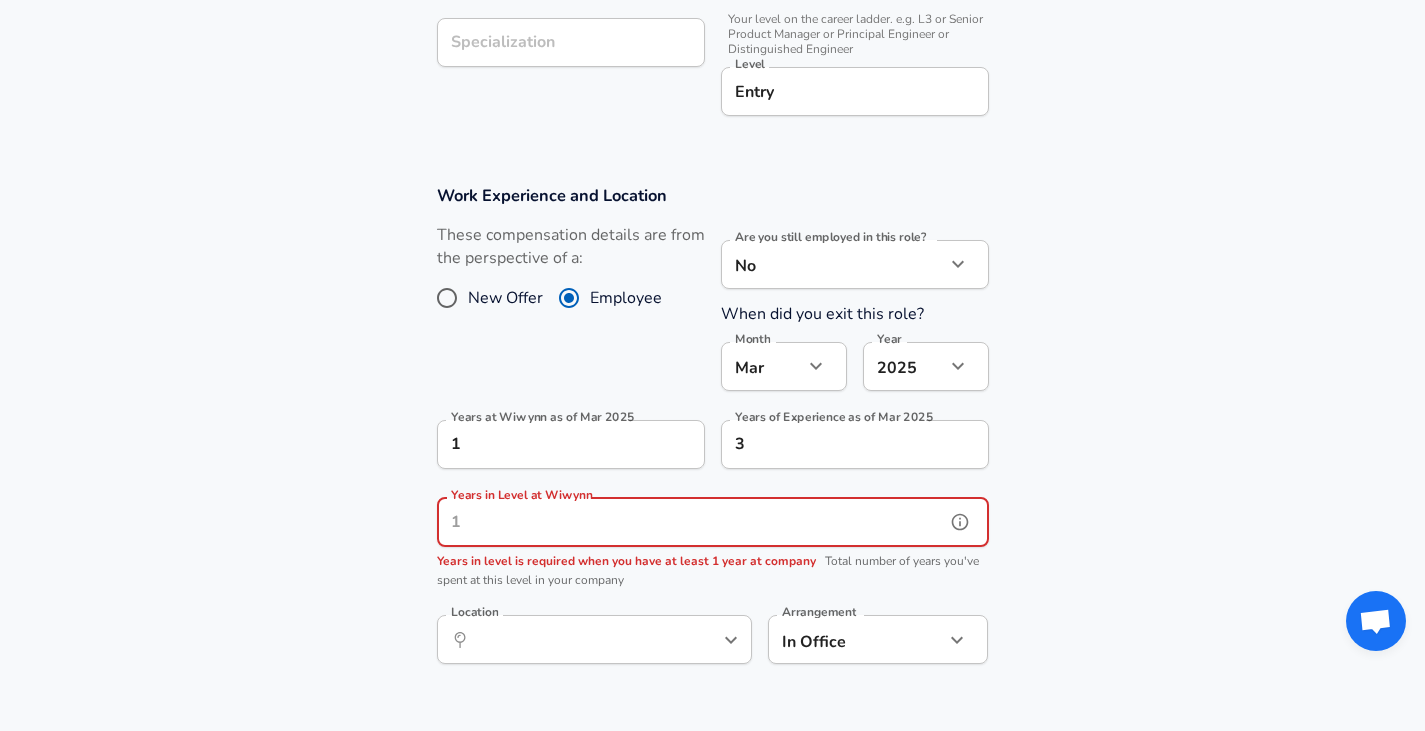 click on "Years in Level at Wiwynn" at bounding box center [691, 522] 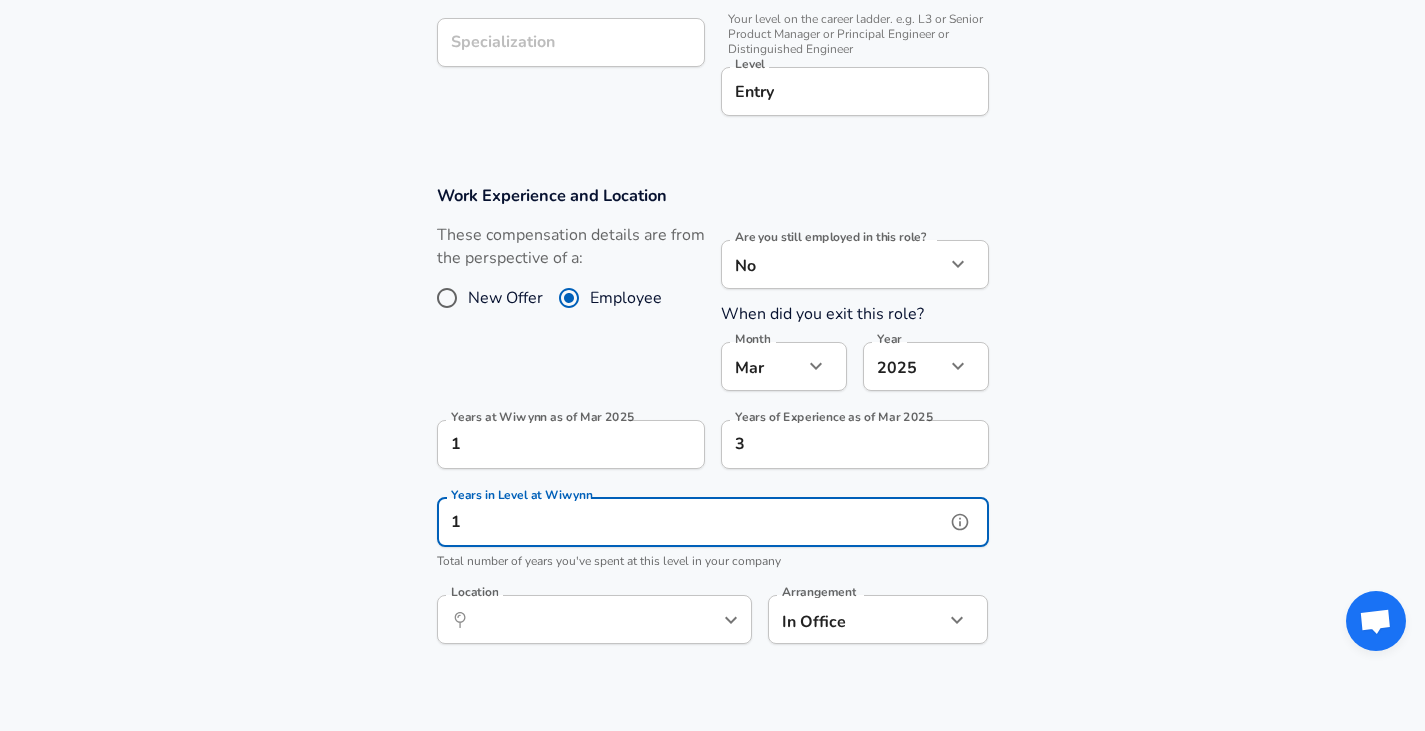 type on "1" 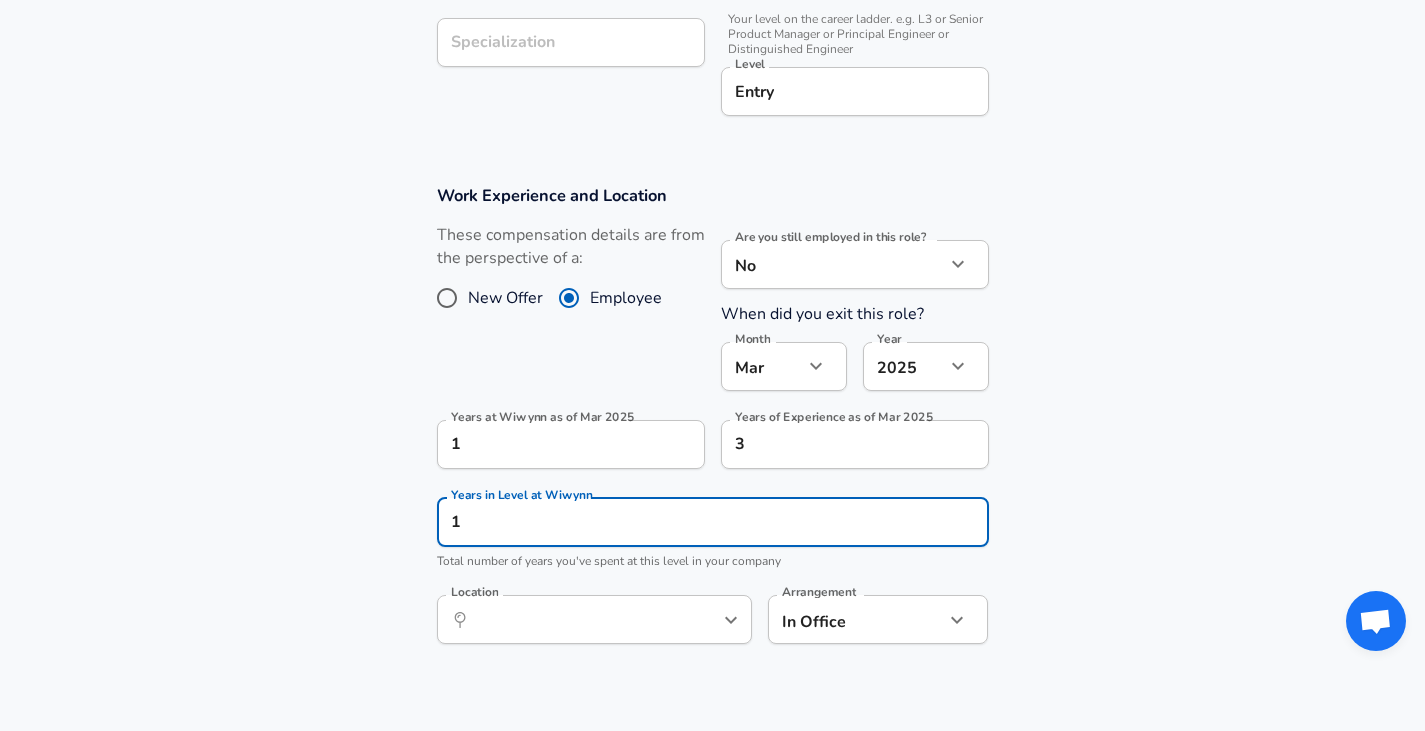 click on "Years at Wiwynn as of Mar 2025" at bounding box center (712, 425) 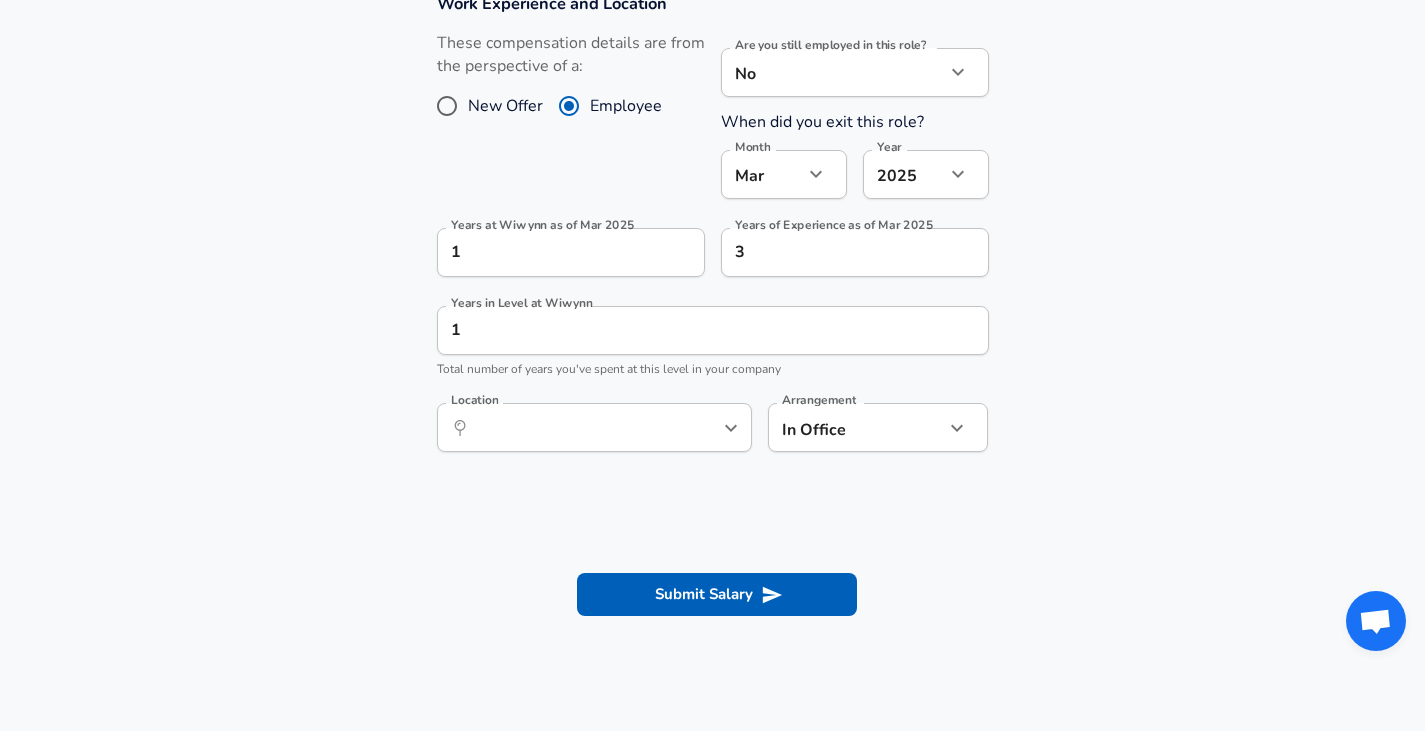 scroll, scrollTop: 1000, scrollLeft: 0, axis: vertical 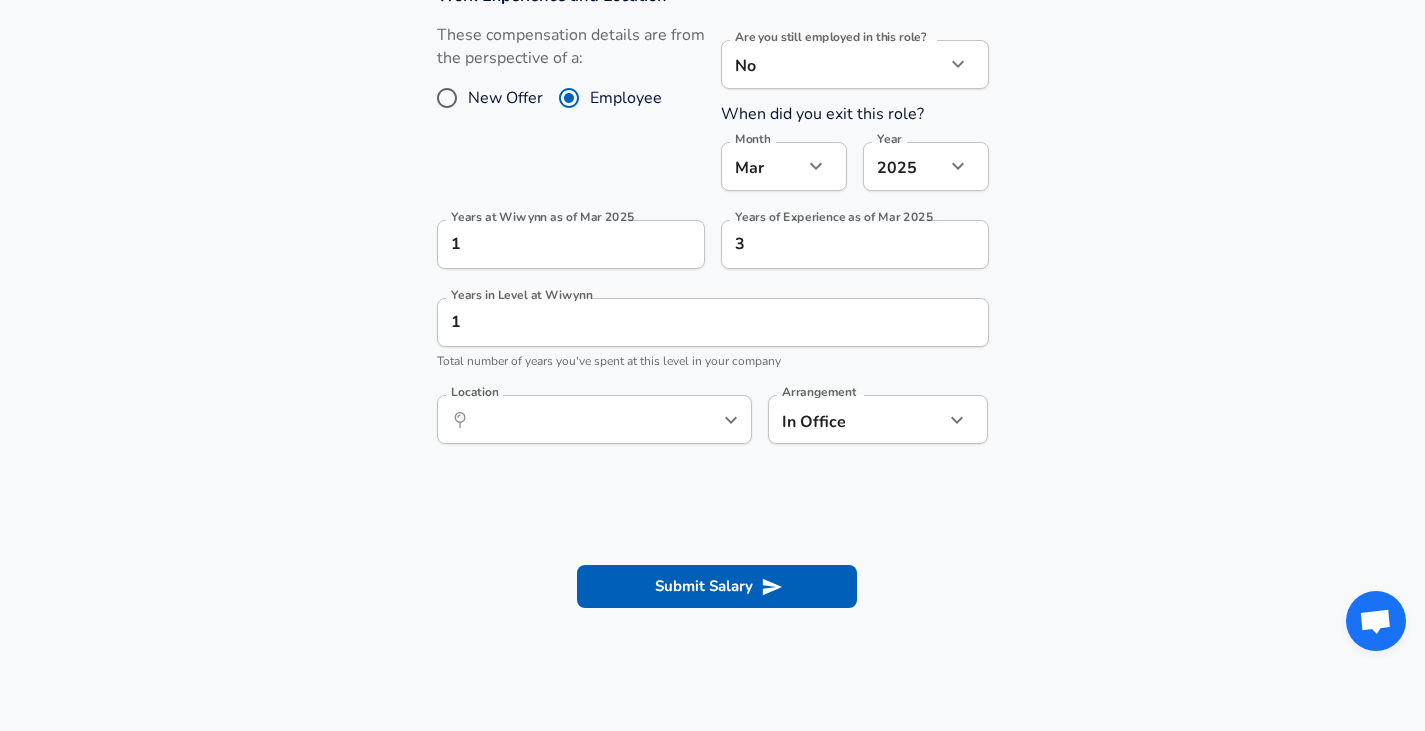 click on "​ Location" at bounding box center [594, 419] 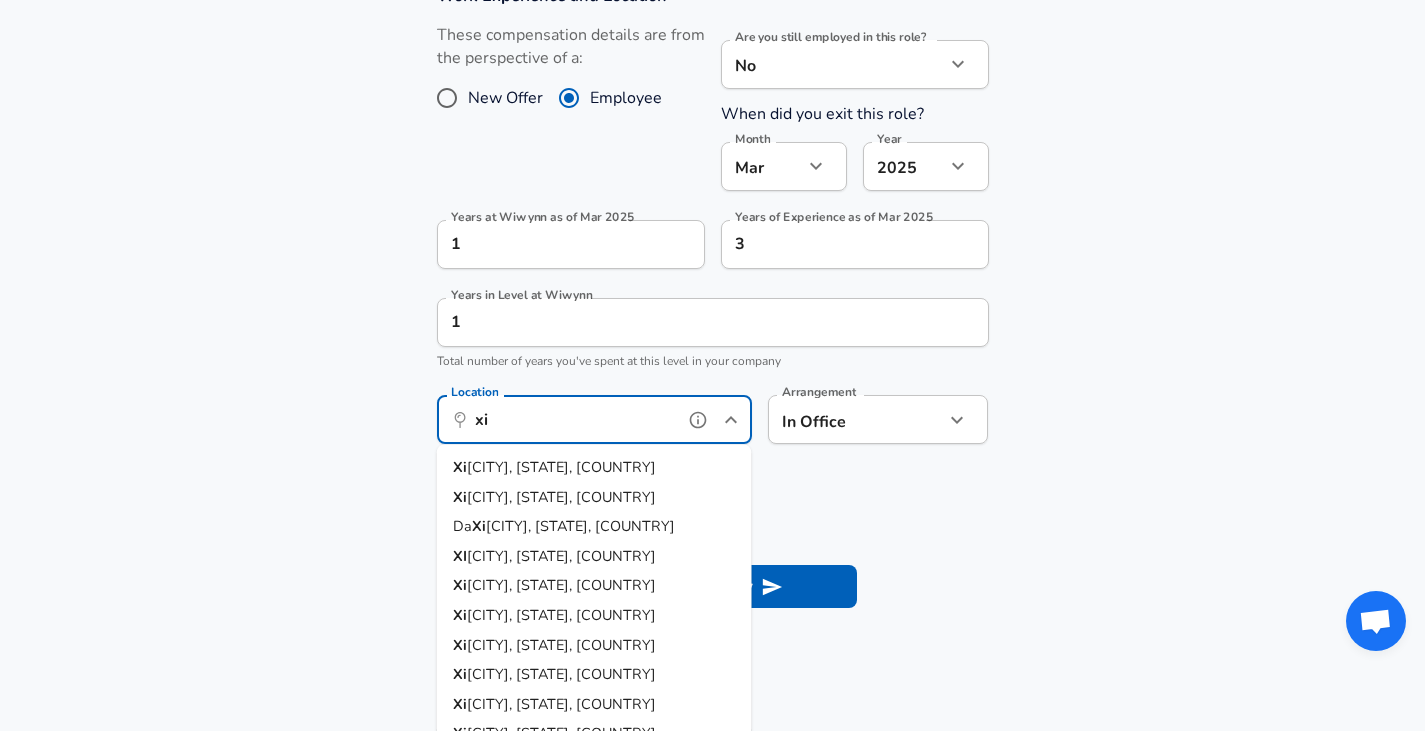 type on "x" 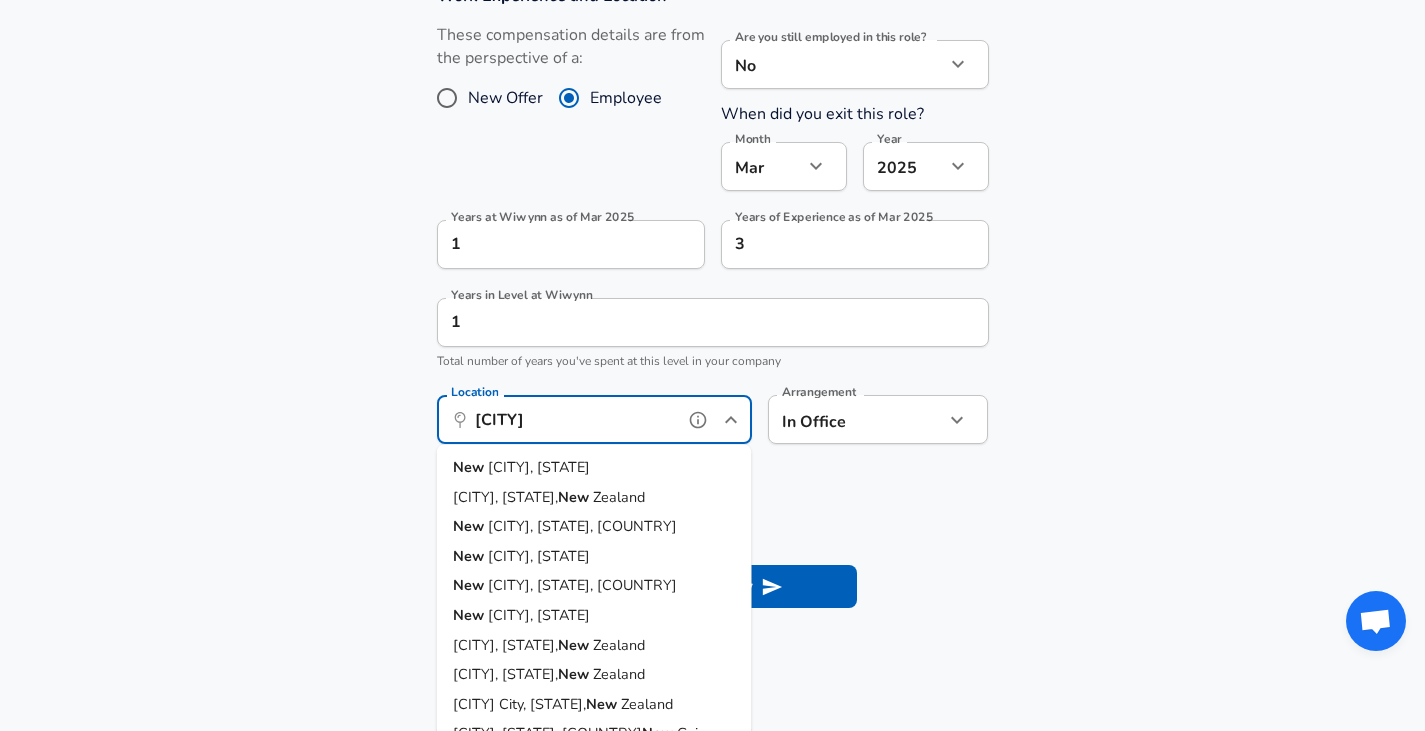 type on "[CITY]" 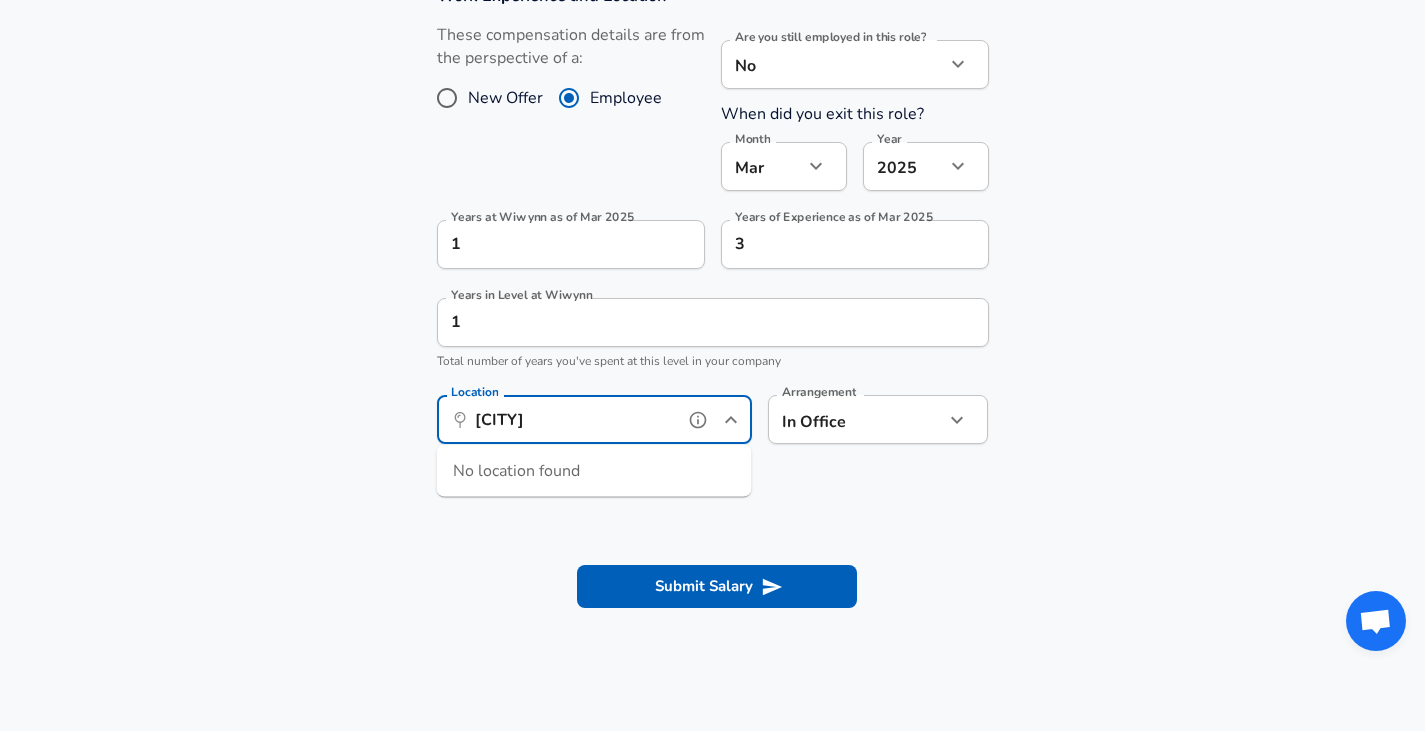 drag, startPoint x: 588, startPoint y: 415, endPoint x: 374, endPoint y: 408, distance: 214.11446 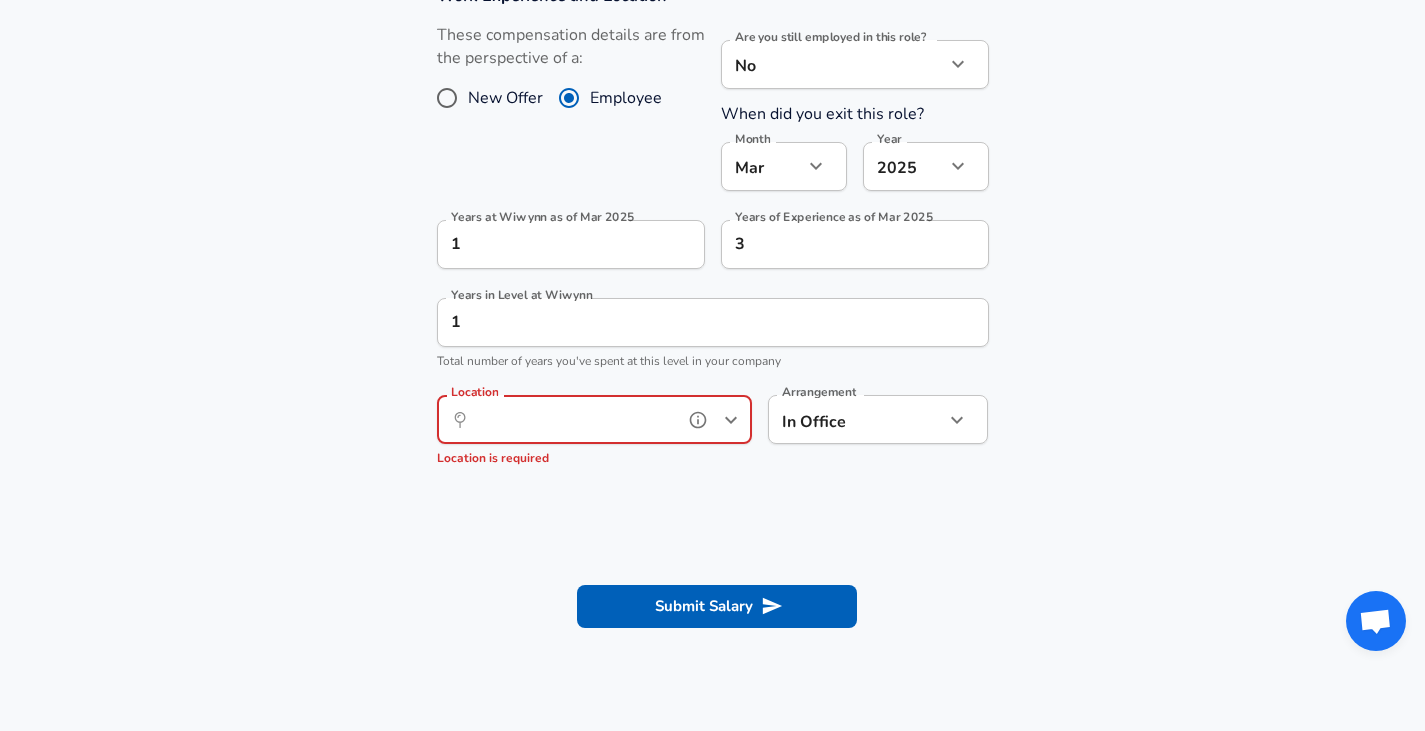 paste on "xizhi" 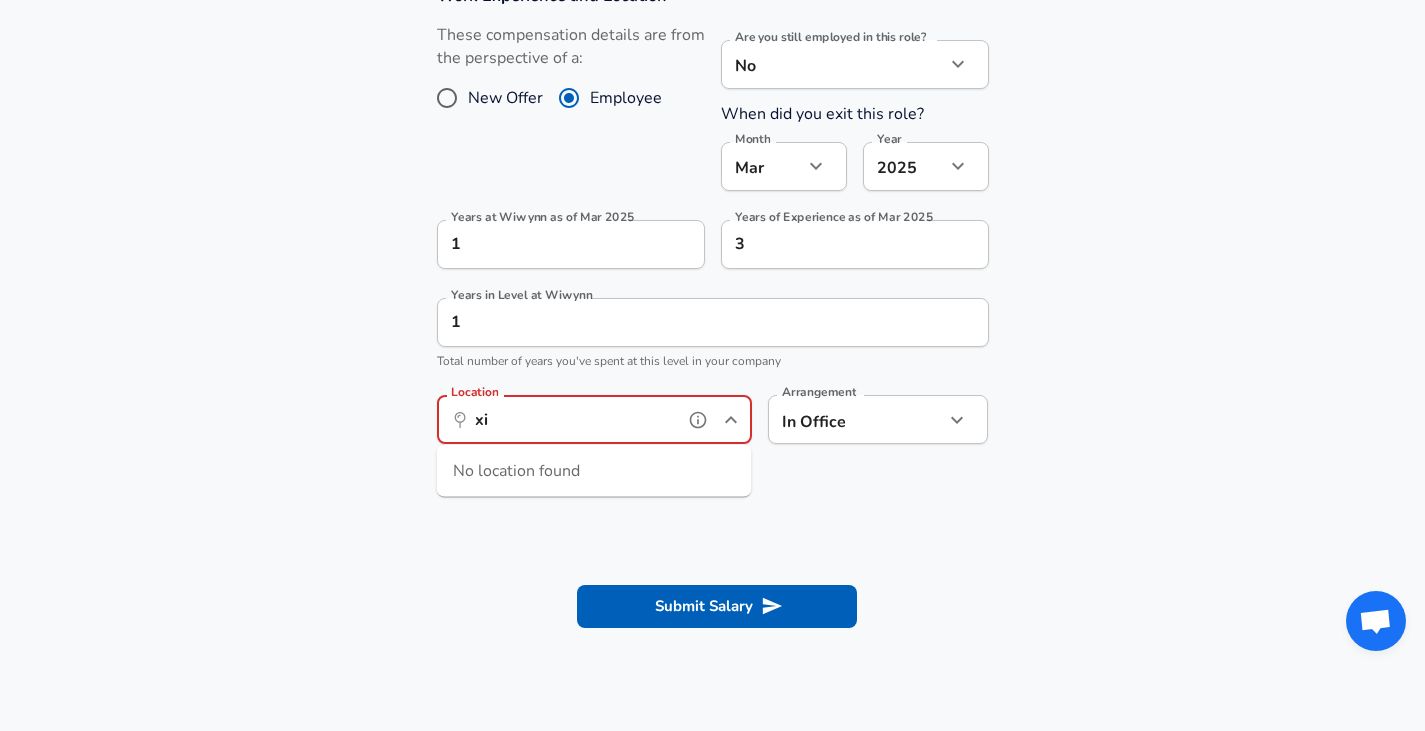 type on "x" 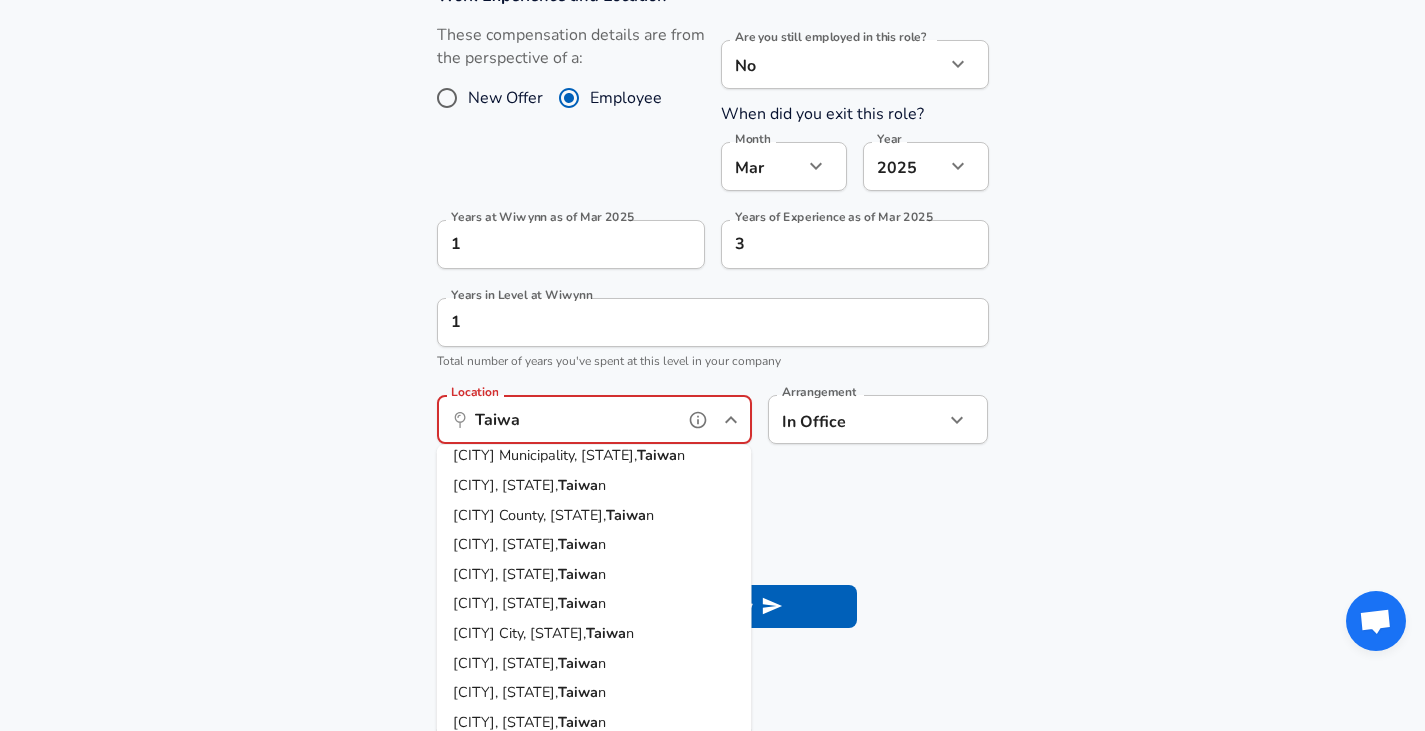 scroll, scrollTop: 167, scrollLeft: 0, axis: vertical 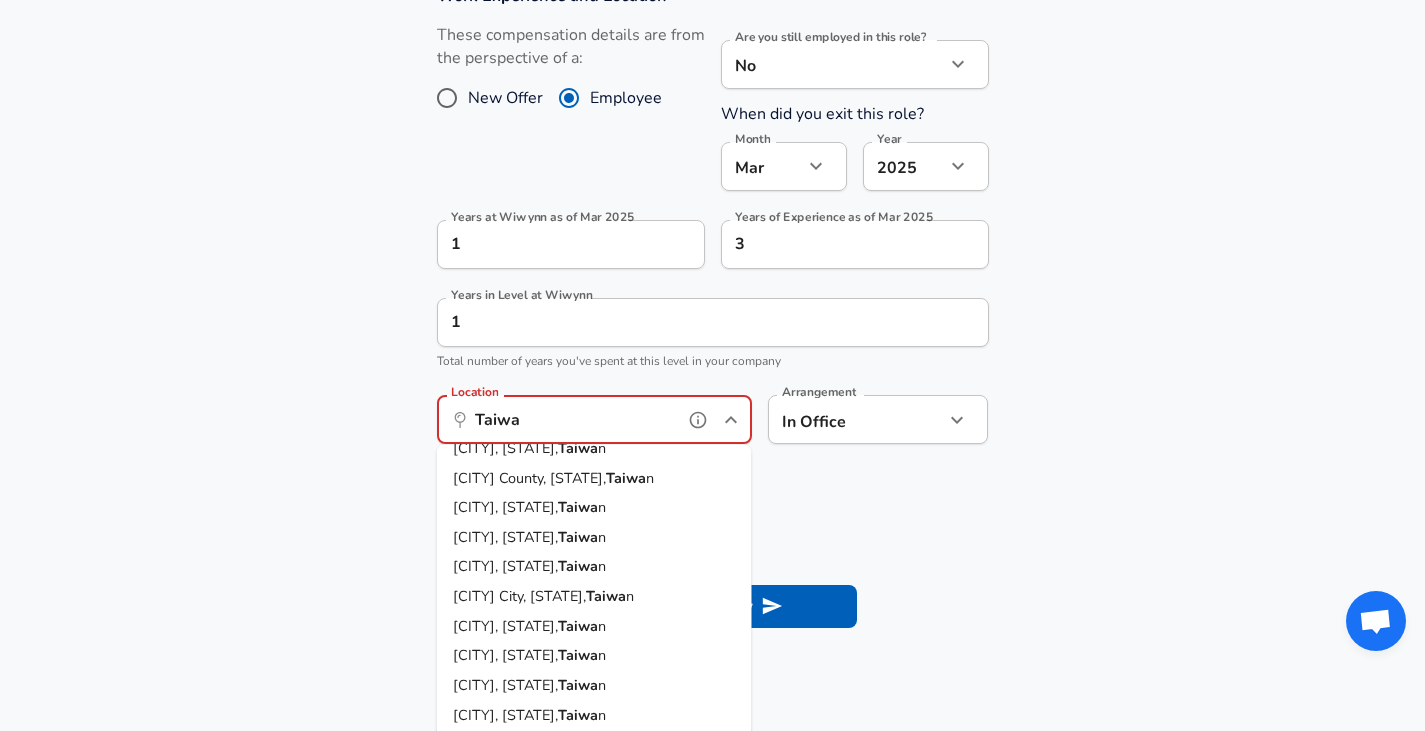 click on "[CITY], [STATE]," at bounding box center (505, 507) 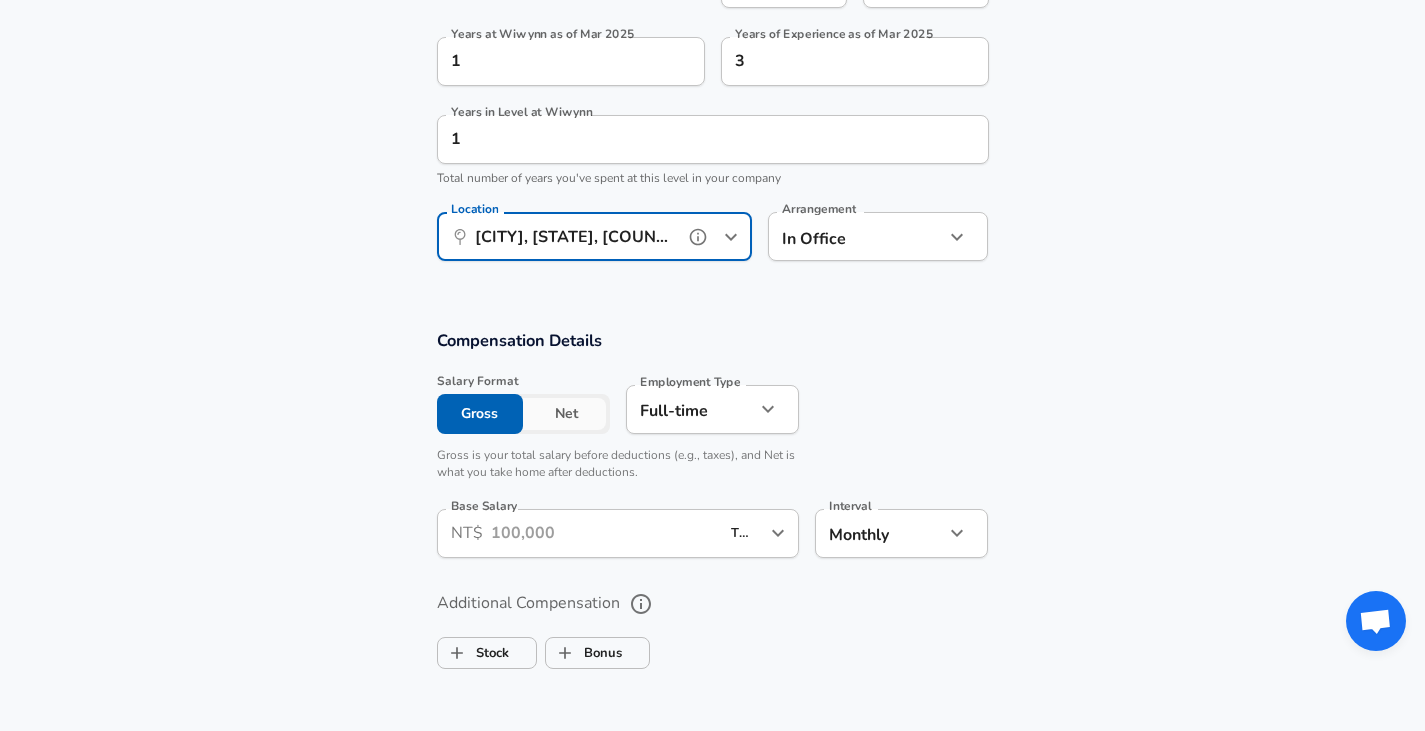 scroll, scrollTop: 1200, scrollLeft: 0, axis: vertical 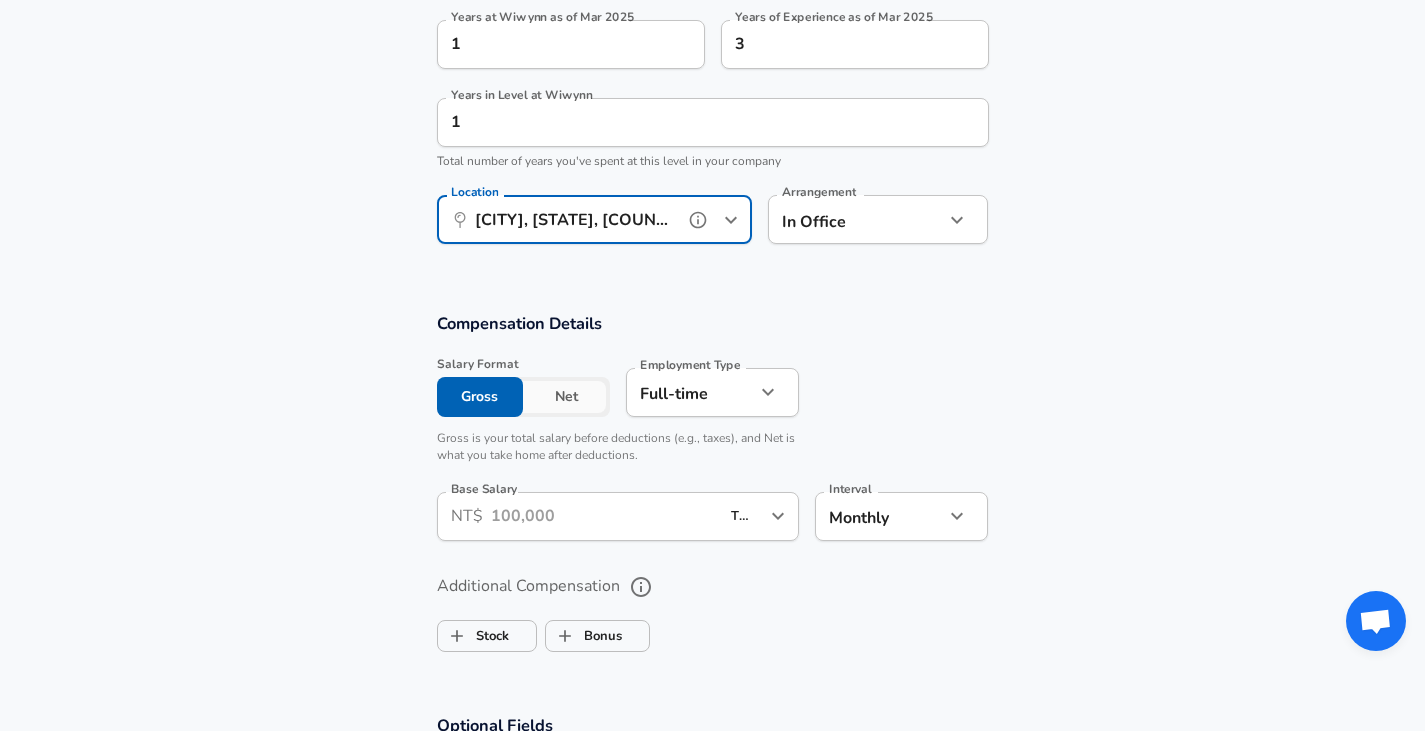 type on "[CITY], [STATE], [COUNTRY]" 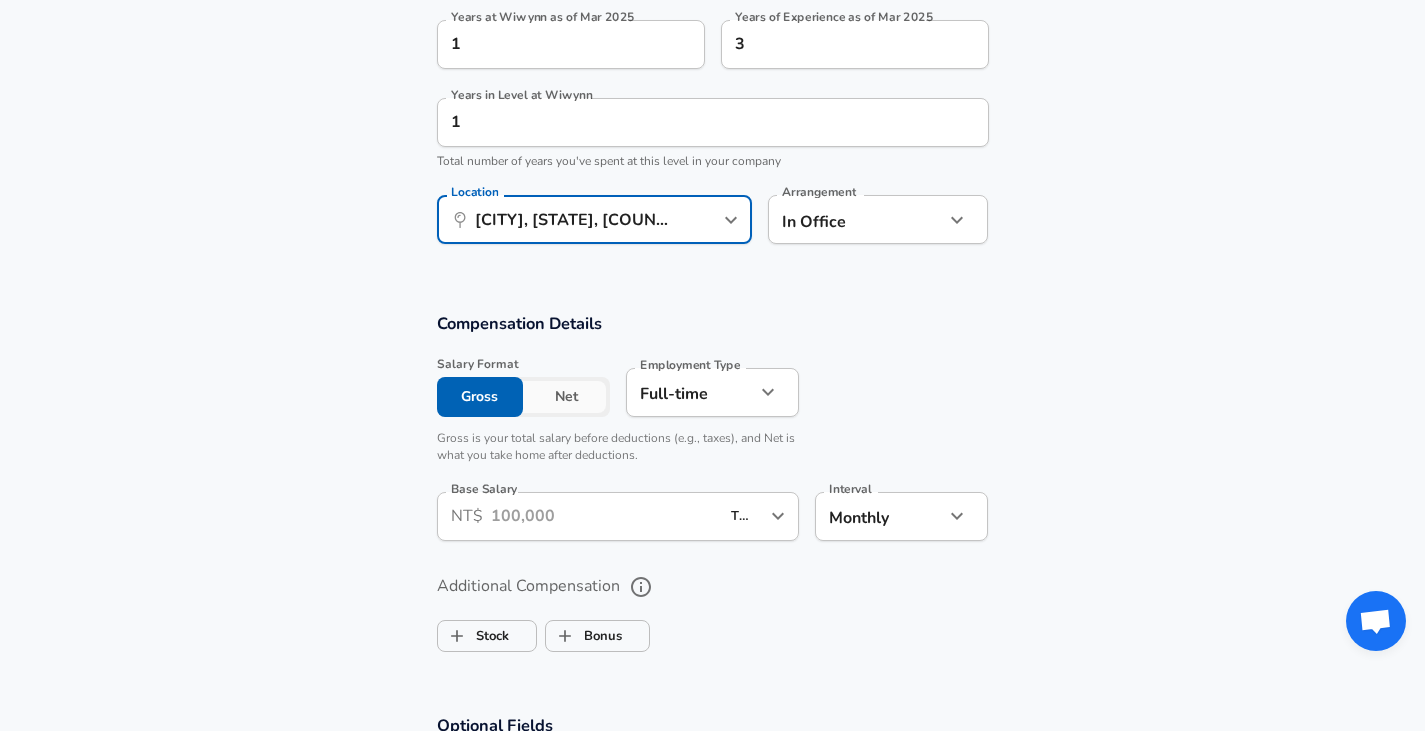 click on "Net" at bounding box center [566, 397] 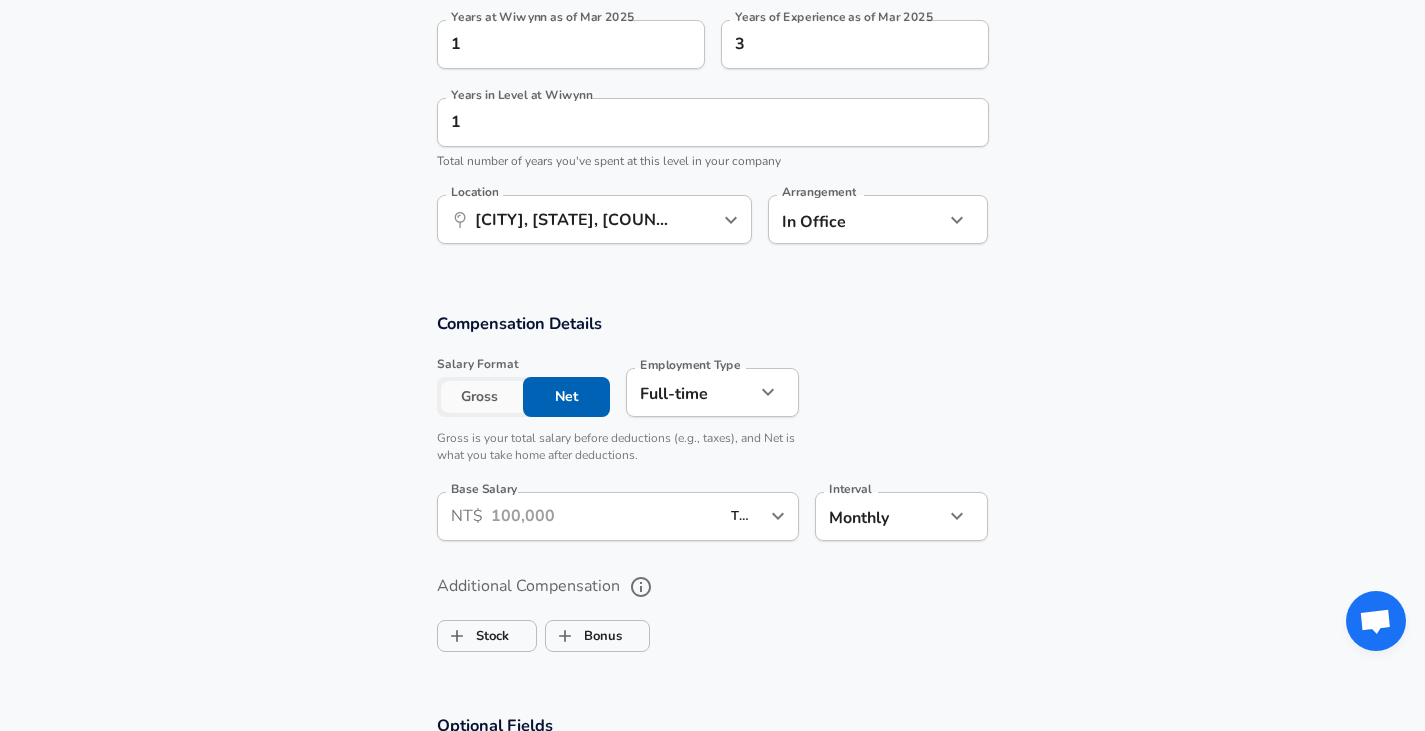 click on "Gross" at bounding box center (480, 397) 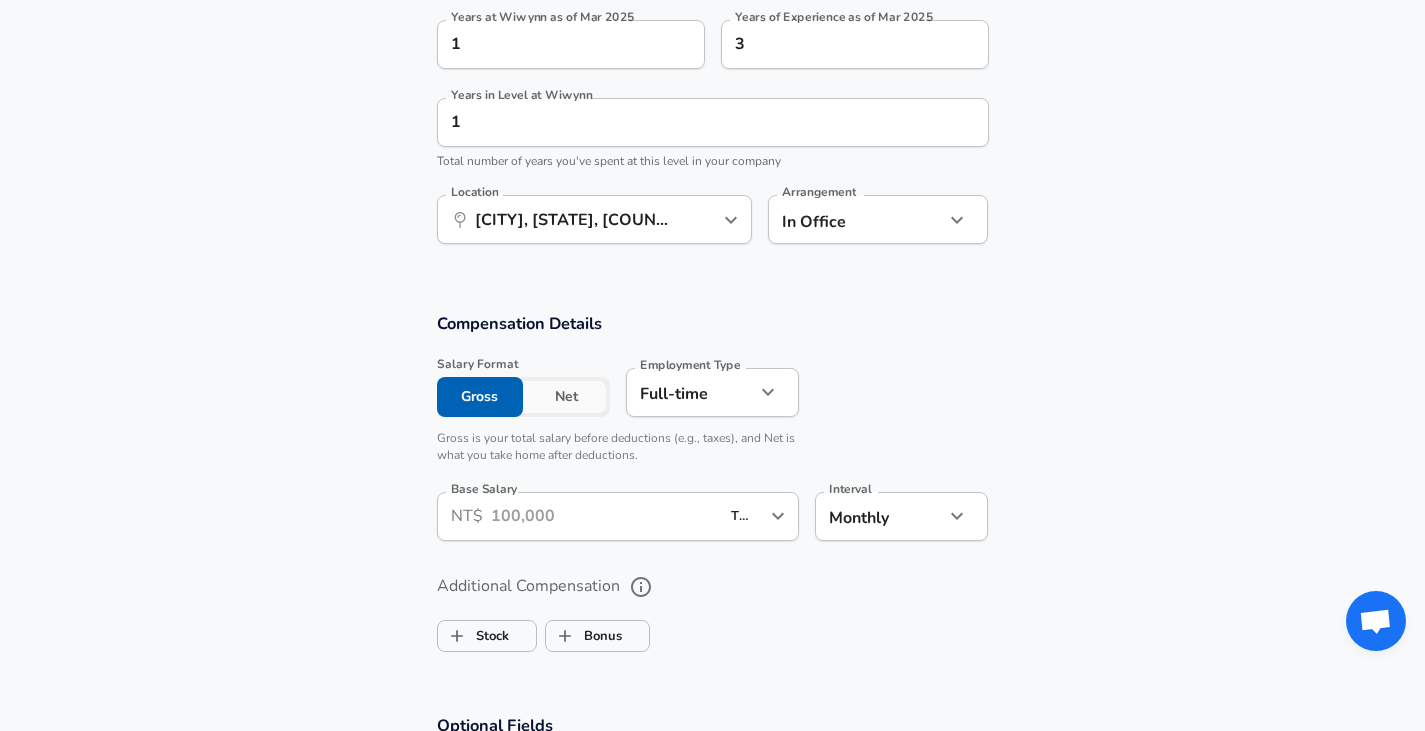 click on "Base Salary" at bounding box center [605, 516] 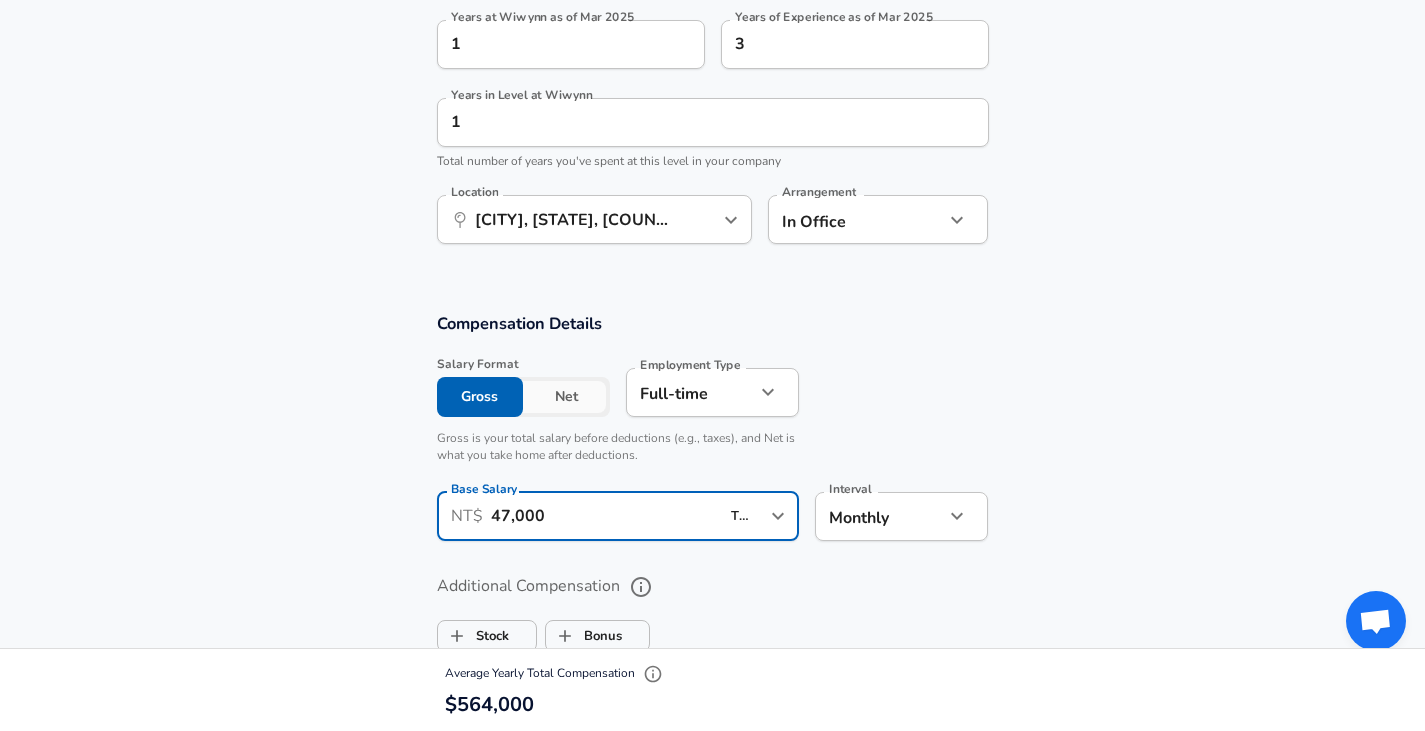 type on "47,000" 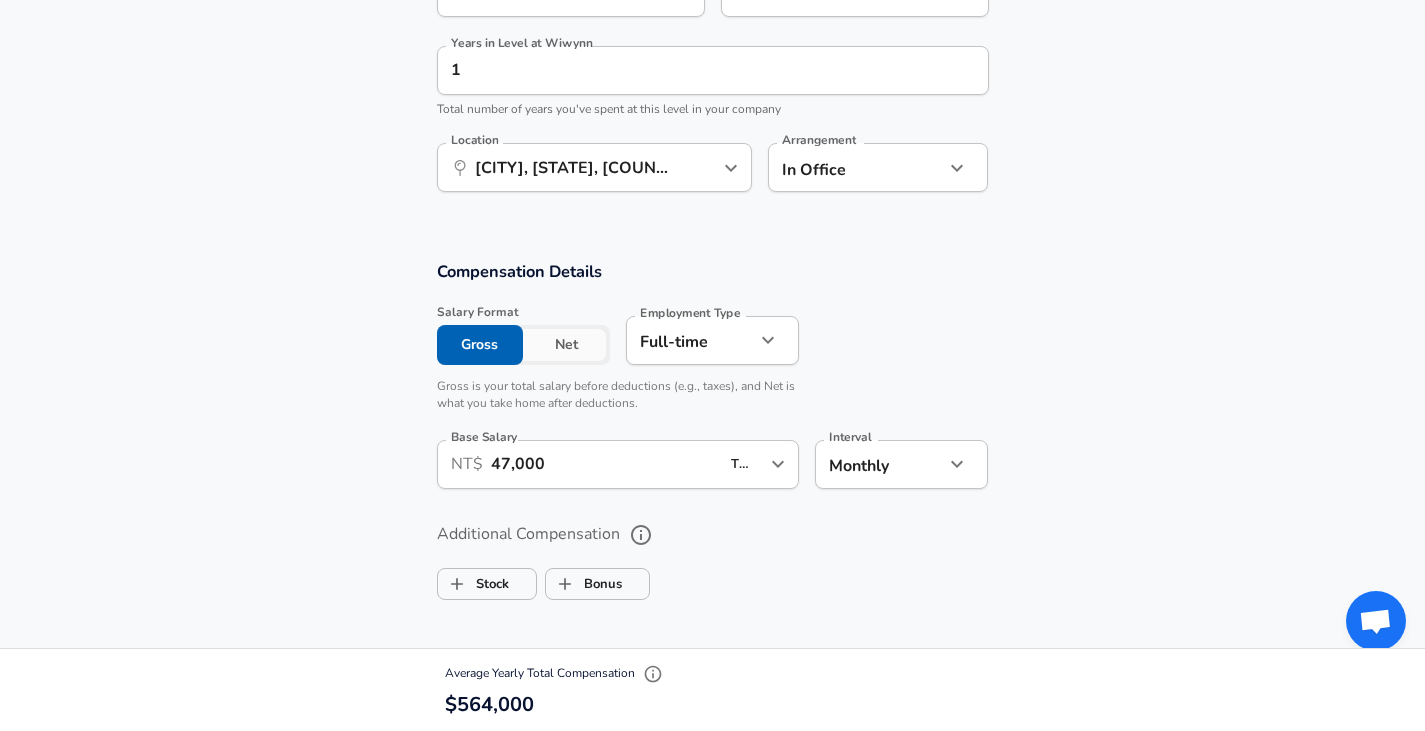 scroll, scrollTop: 1300, scrollLeft: 0, axis: vertical 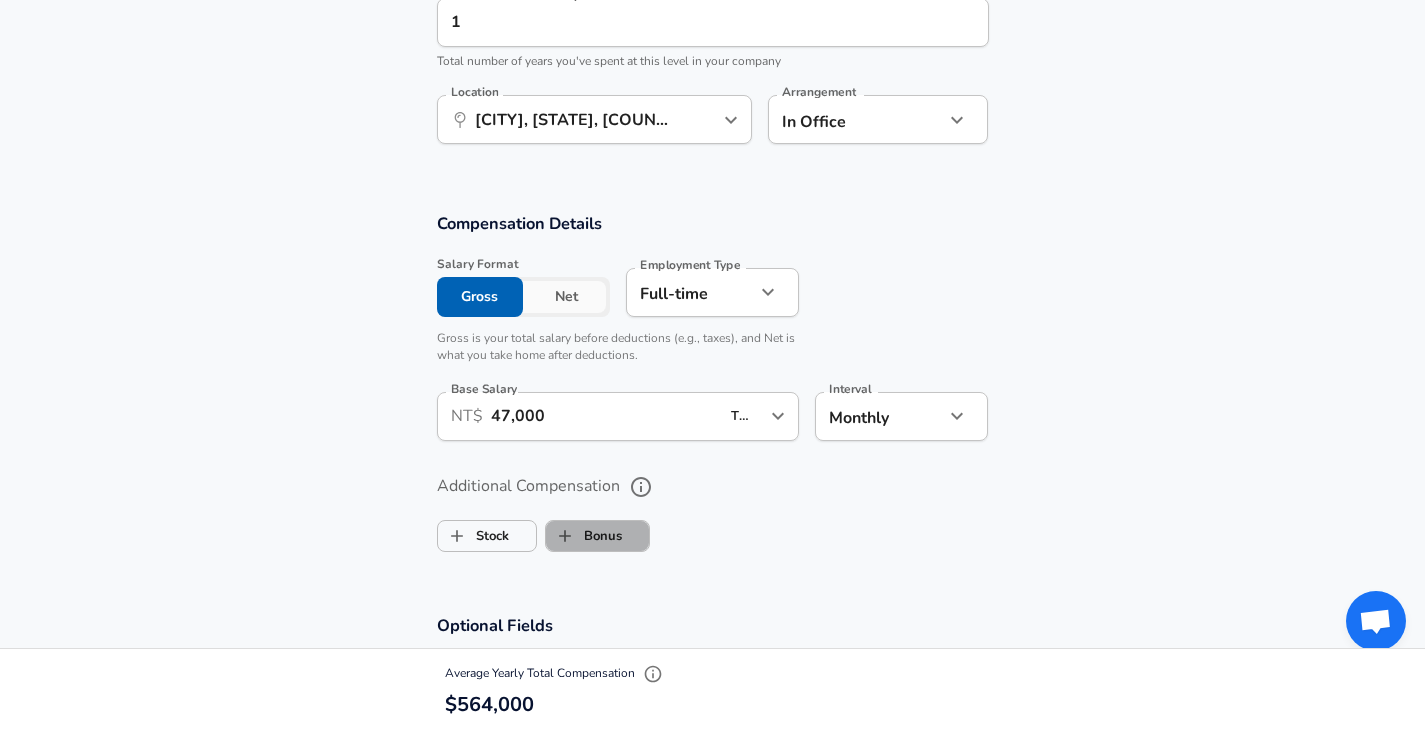 click on "Bonus" at bounding box center [584, 536] 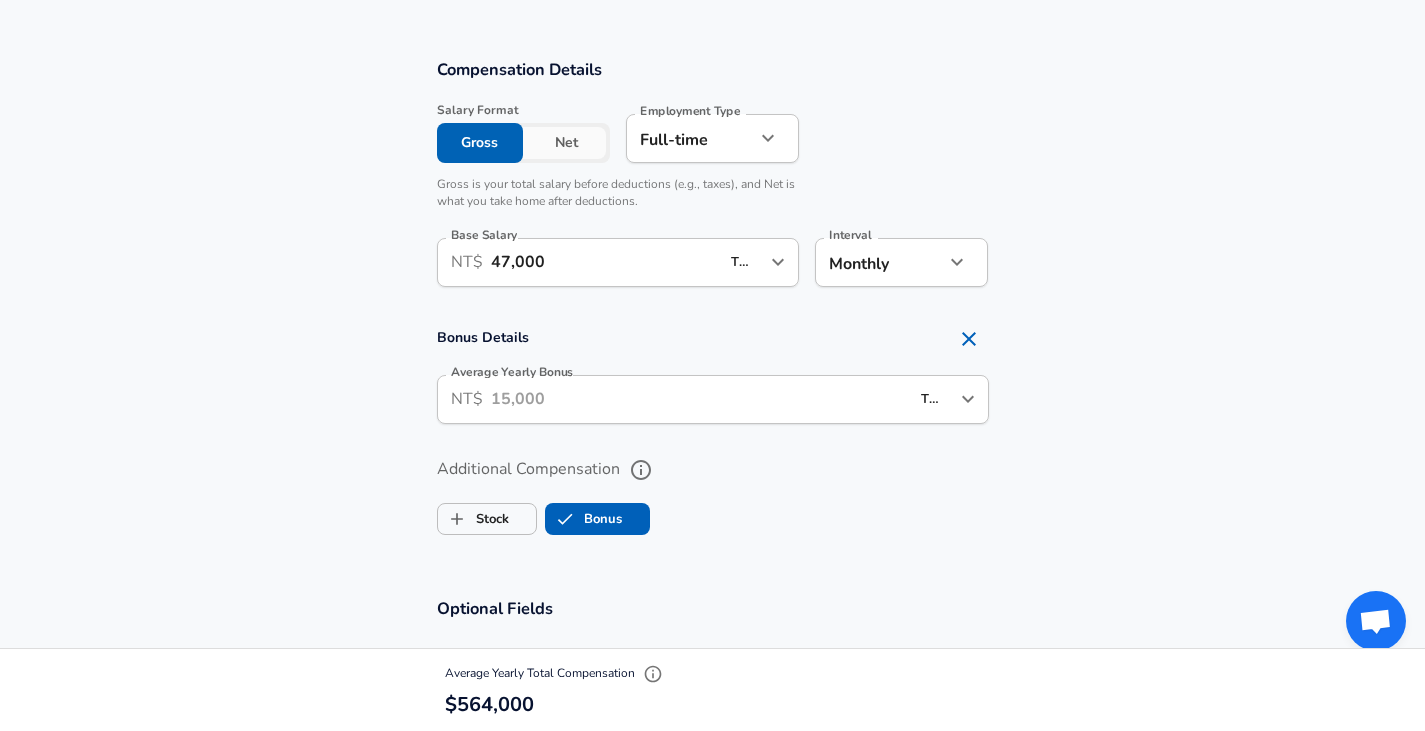 scroll, scrollTop: 1500, scrollLeft: 0, axis: vertical 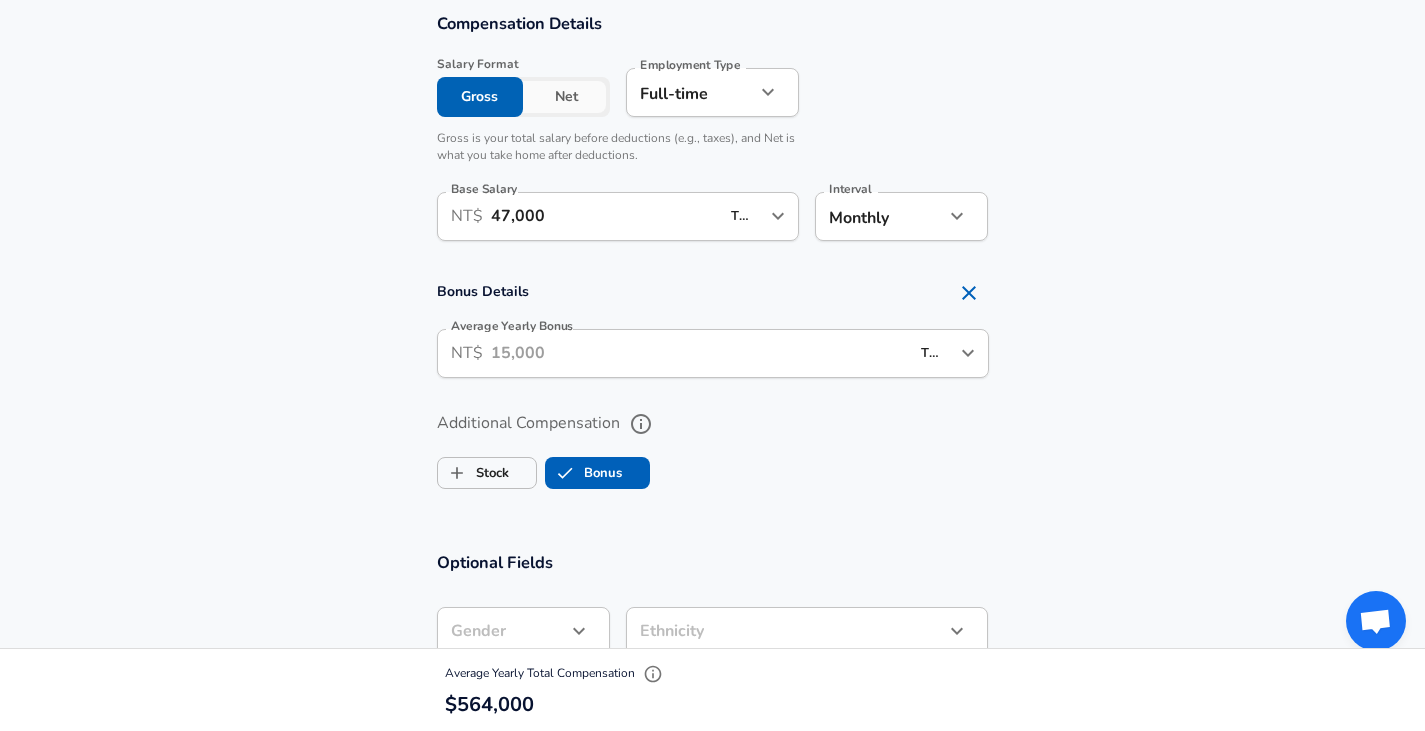 click on "Average Yearly Bonus" at bounding box center (700, 353) 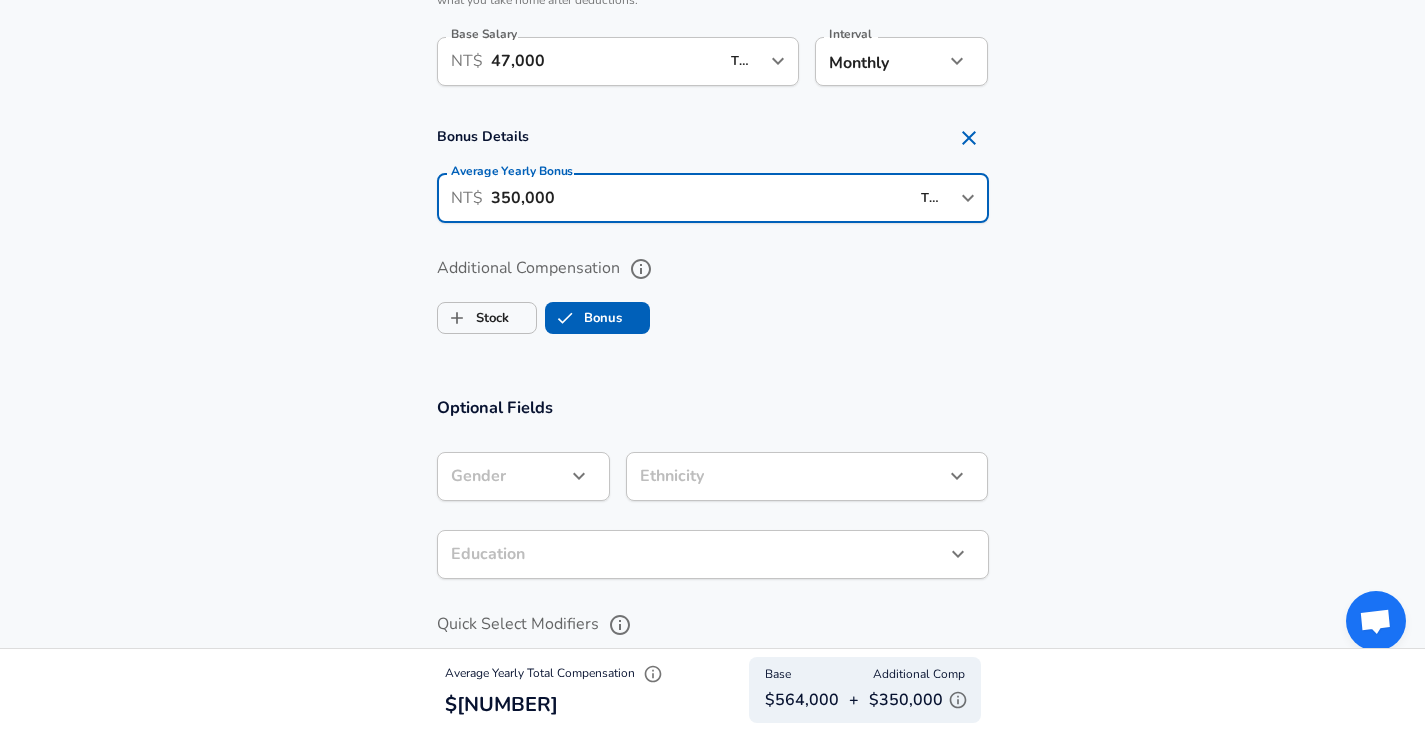 scroll, scrollTop: 1700, scrollLeft: 0, axis: vertical 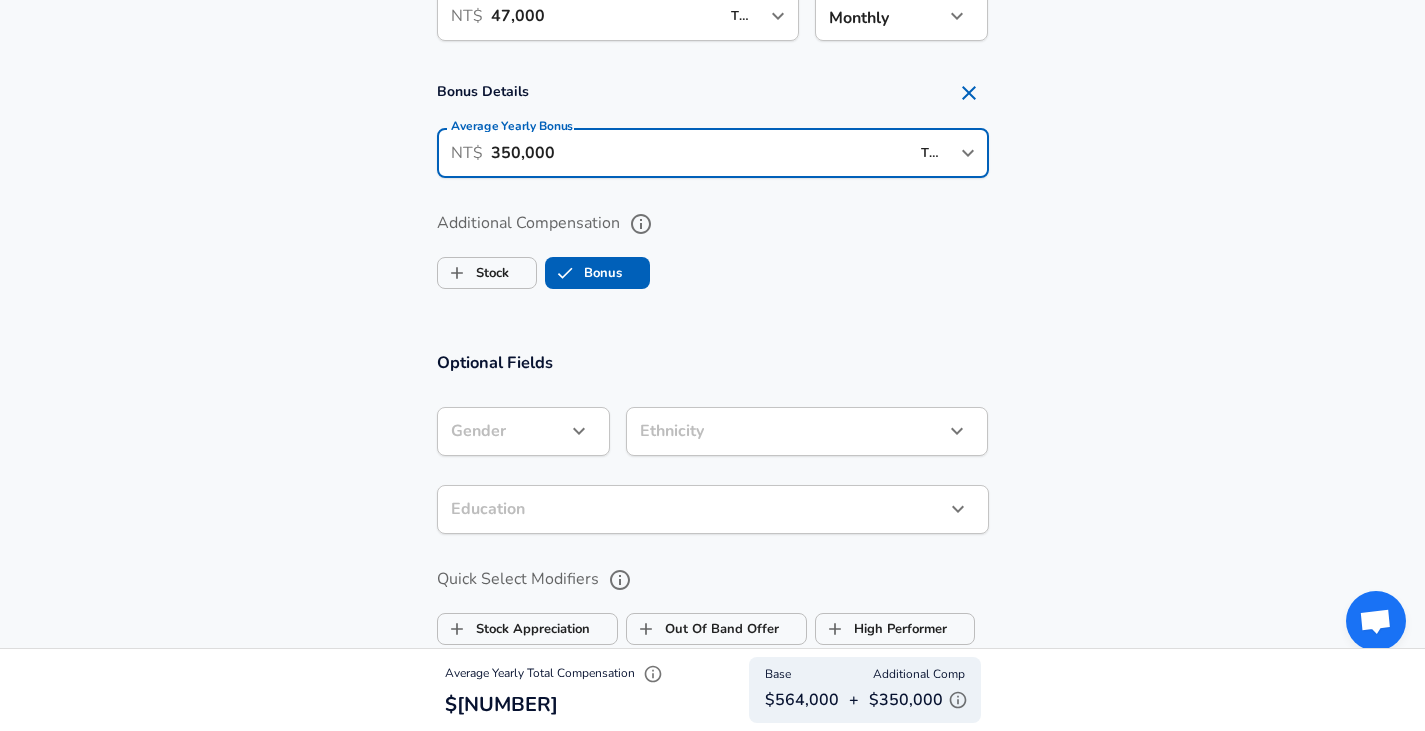 type on "350,000" 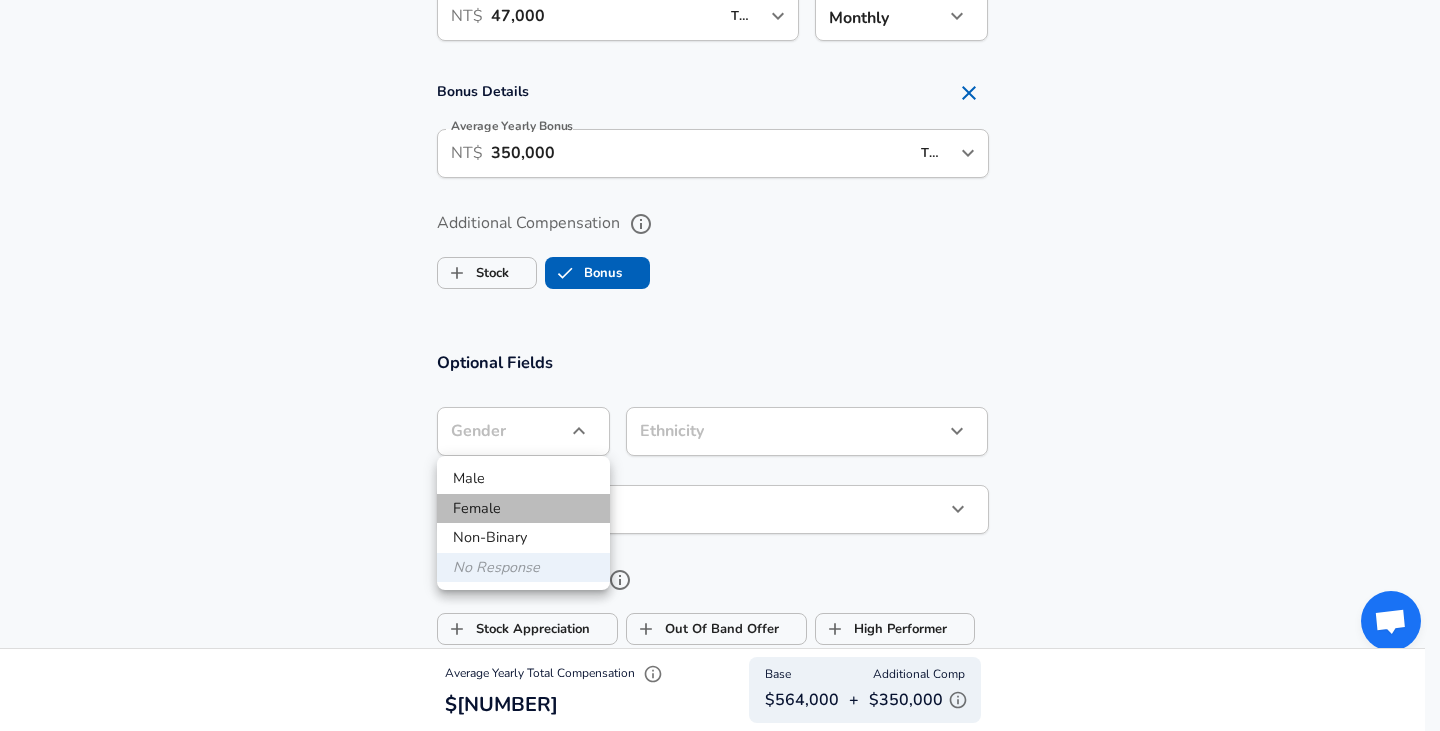 click on "Female" at bounding box center [523, 509] 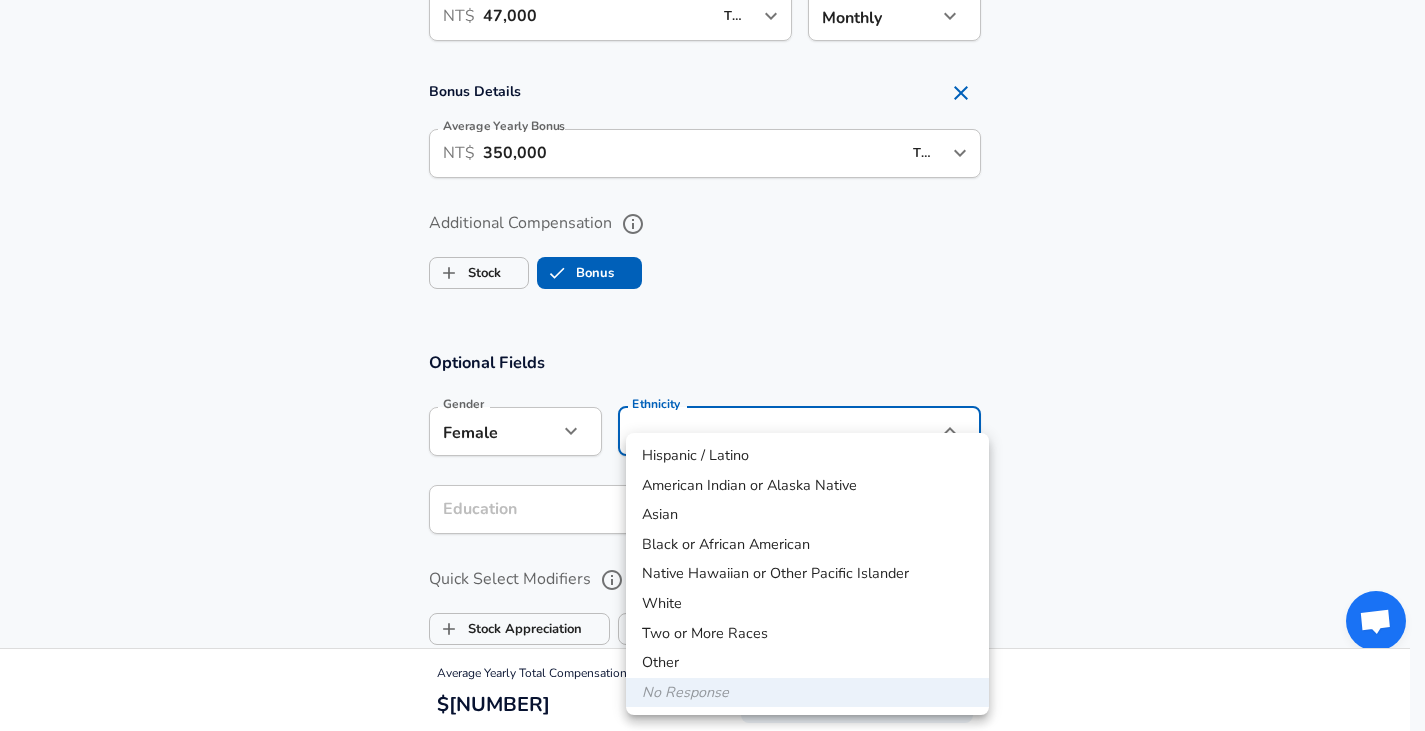 click on "Years at Wiwynn as of Mar 2025" at bounding box center (712, -1335) 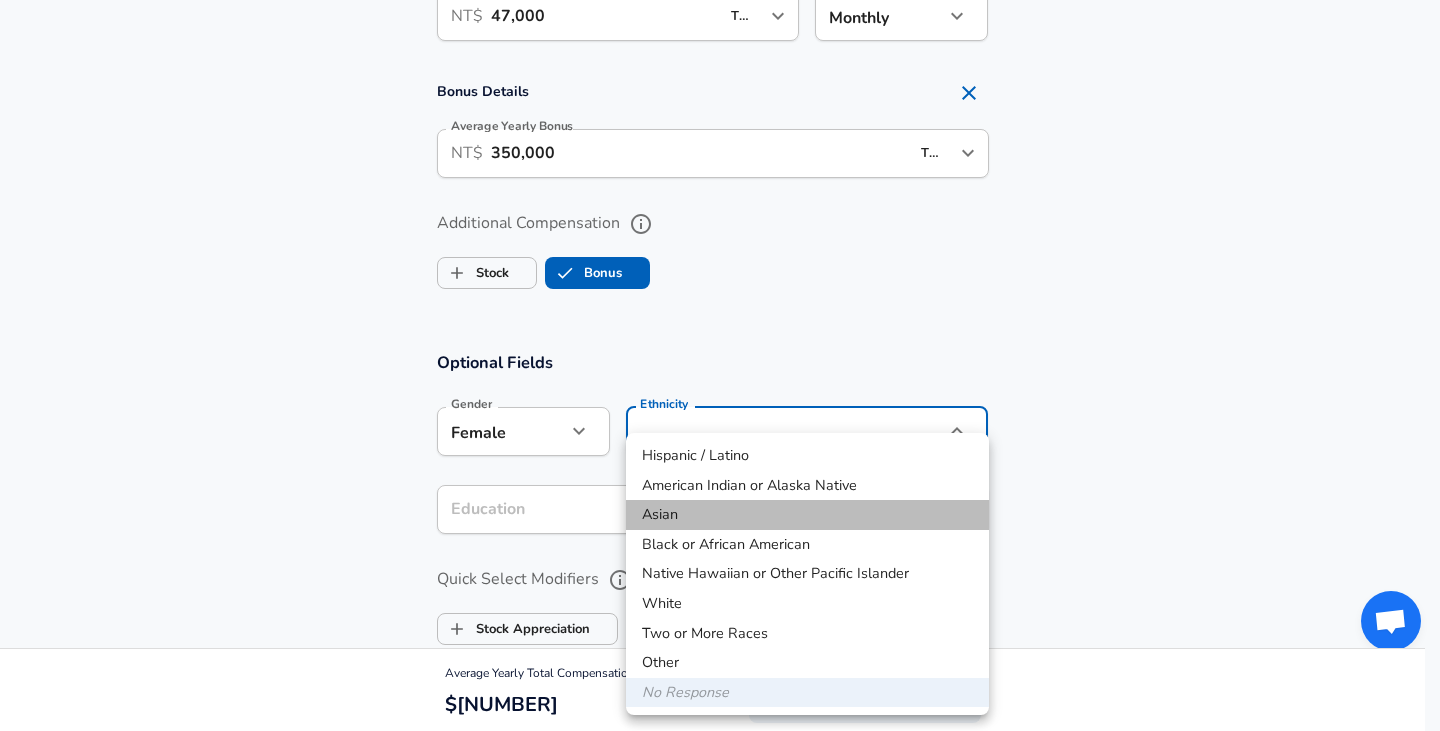 click on "Asian" at bounding box center [807, 515] 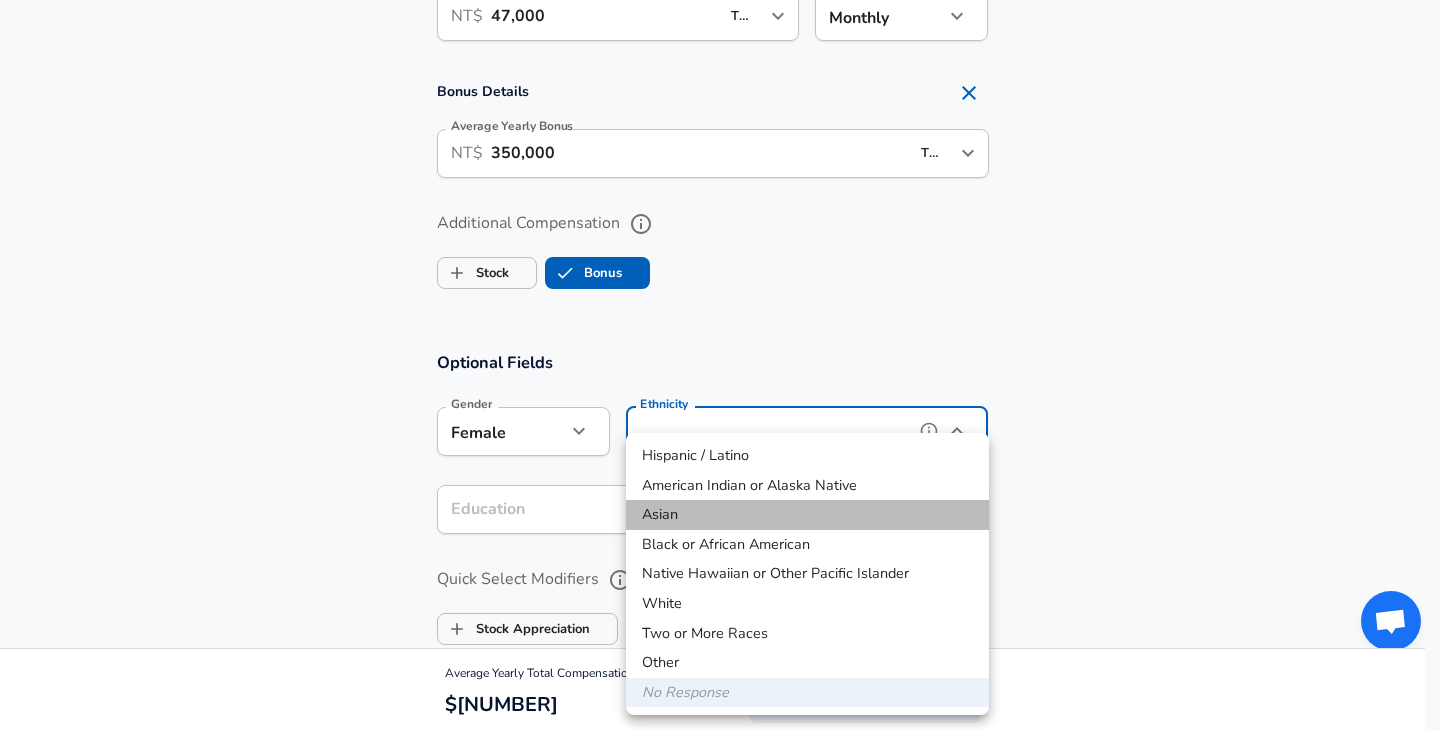 type on "Asian" 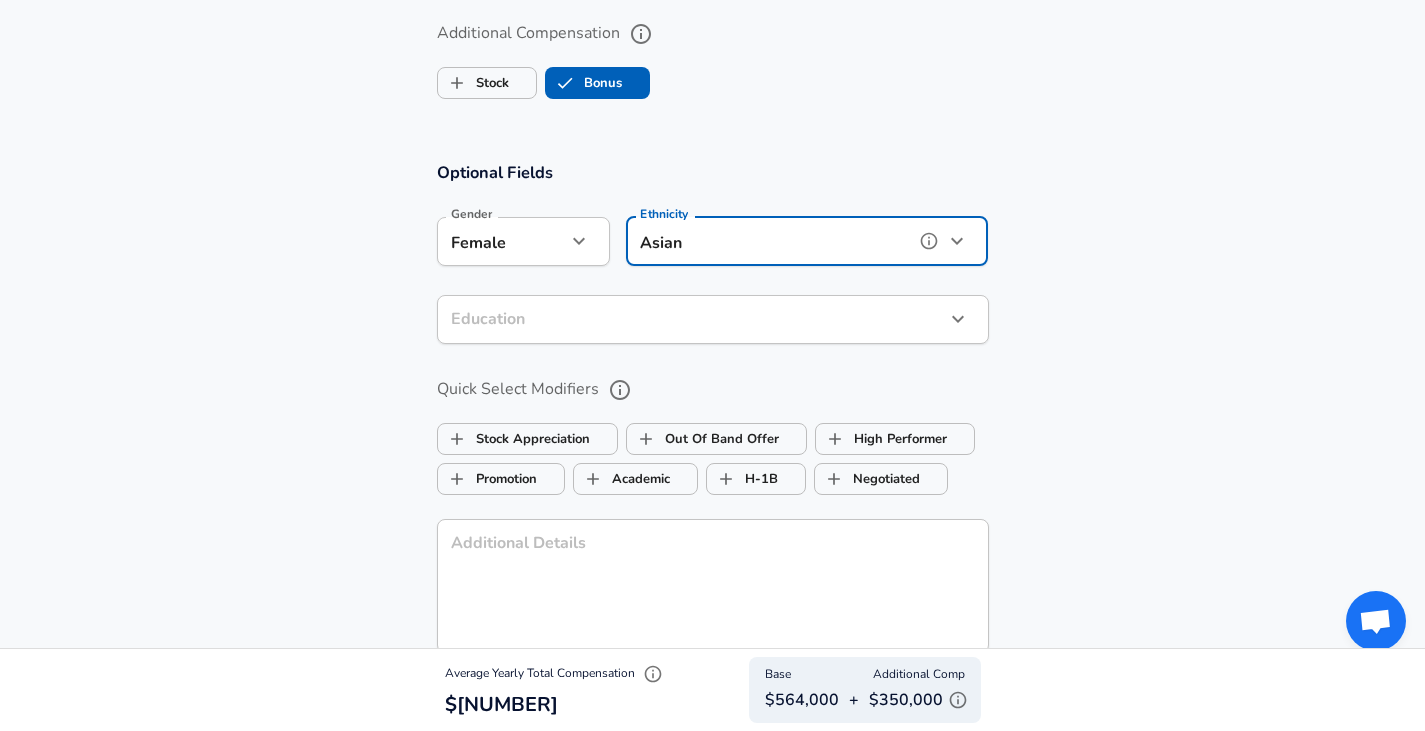 scroll, scrollTop: 1900, scrollLeft: 0, axis: vertical 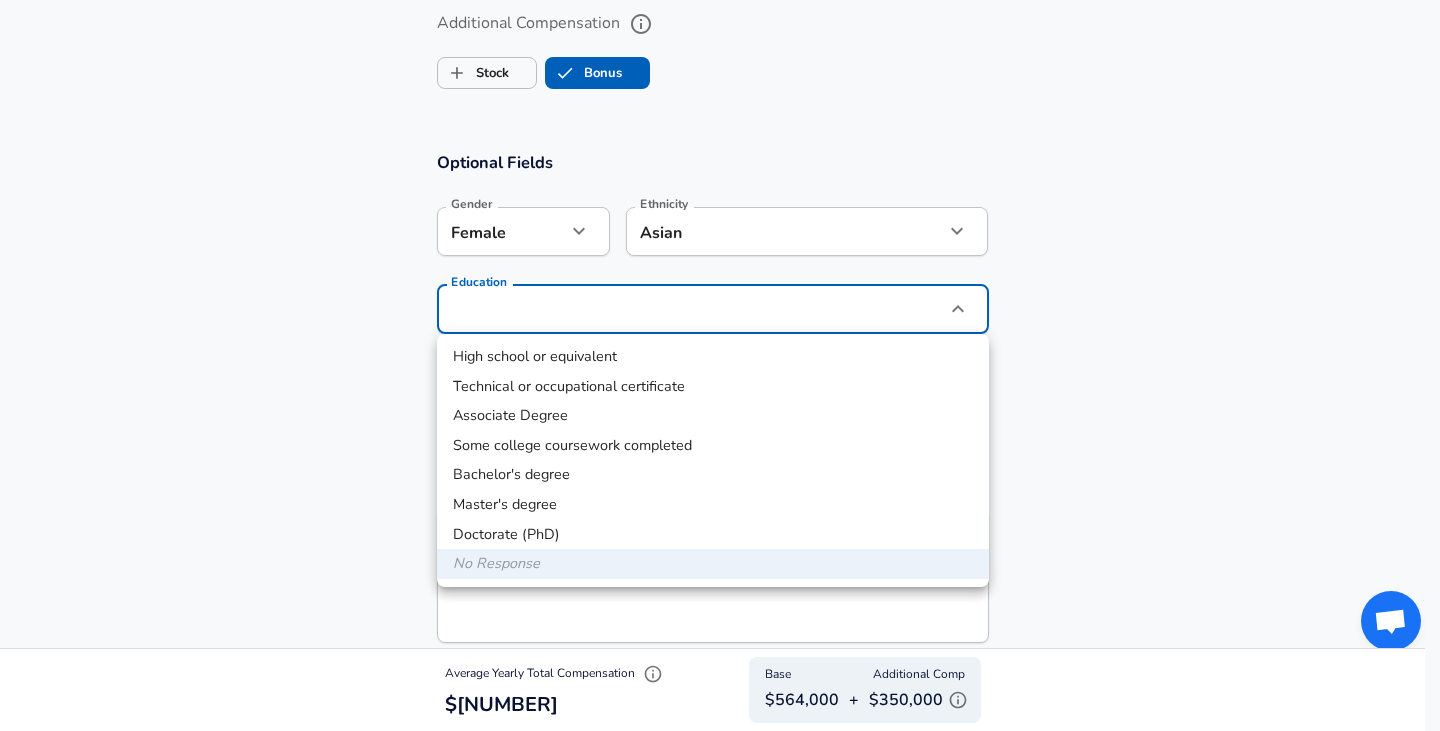 click on "Years at Wiwynn as of Mar 2025" at bounding box center [720, -1535] 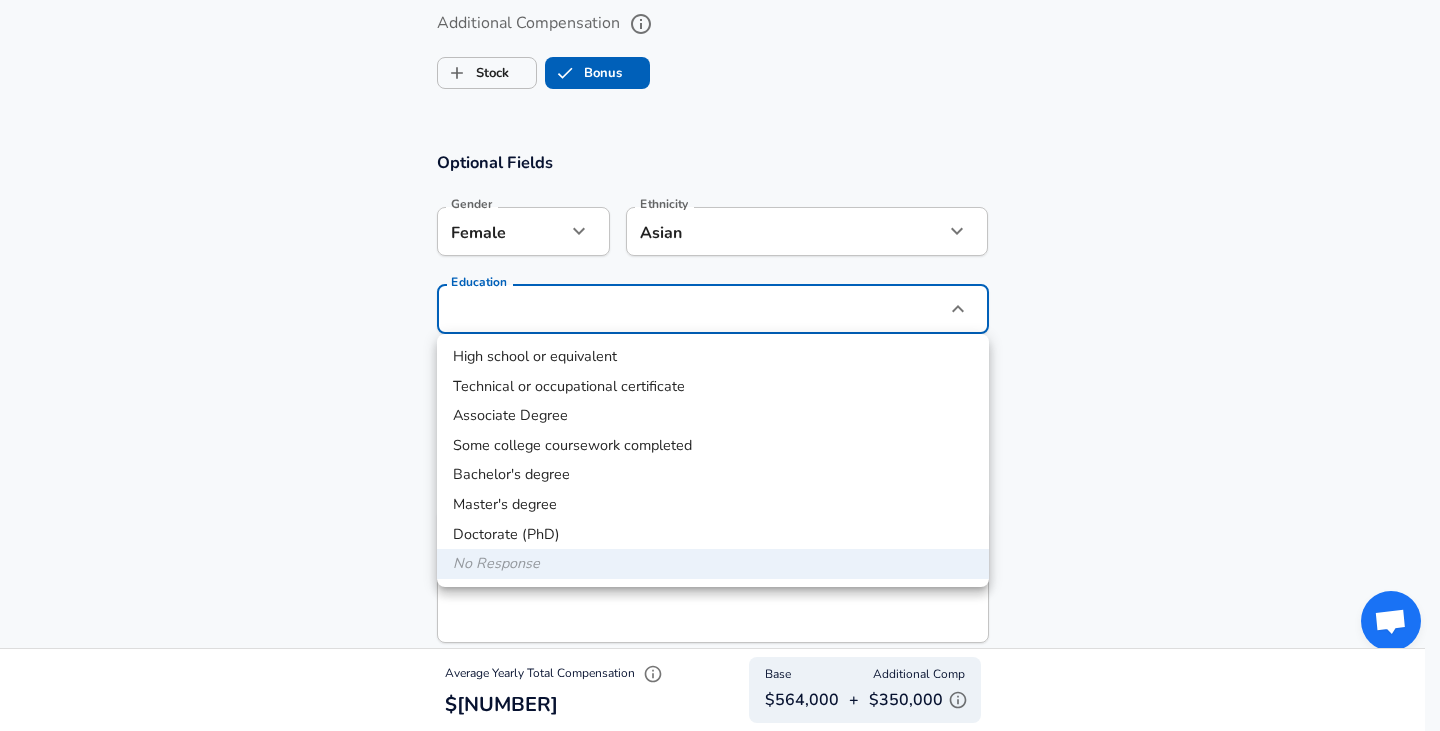click on "Bachelor's degree" at bounding box center [713, 475] 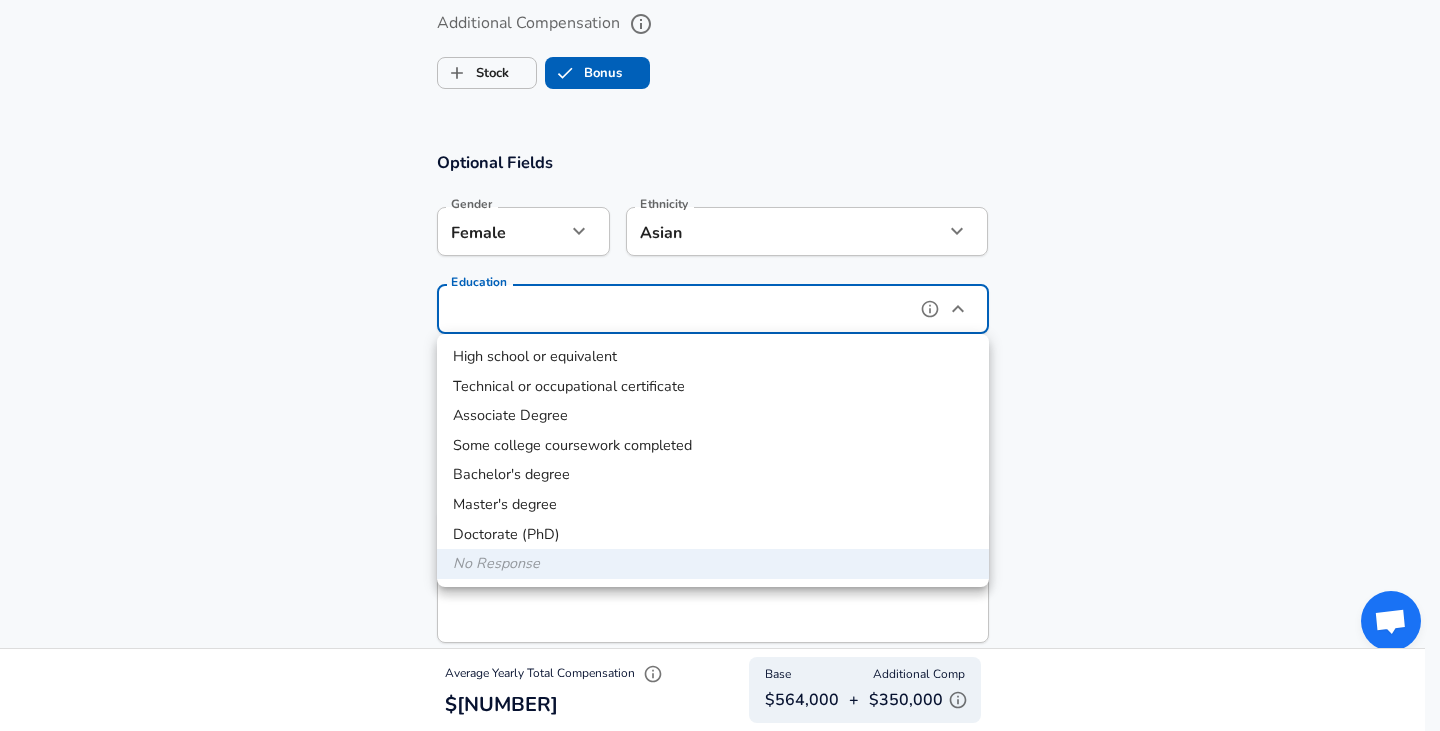 type on "Bachelors degree" 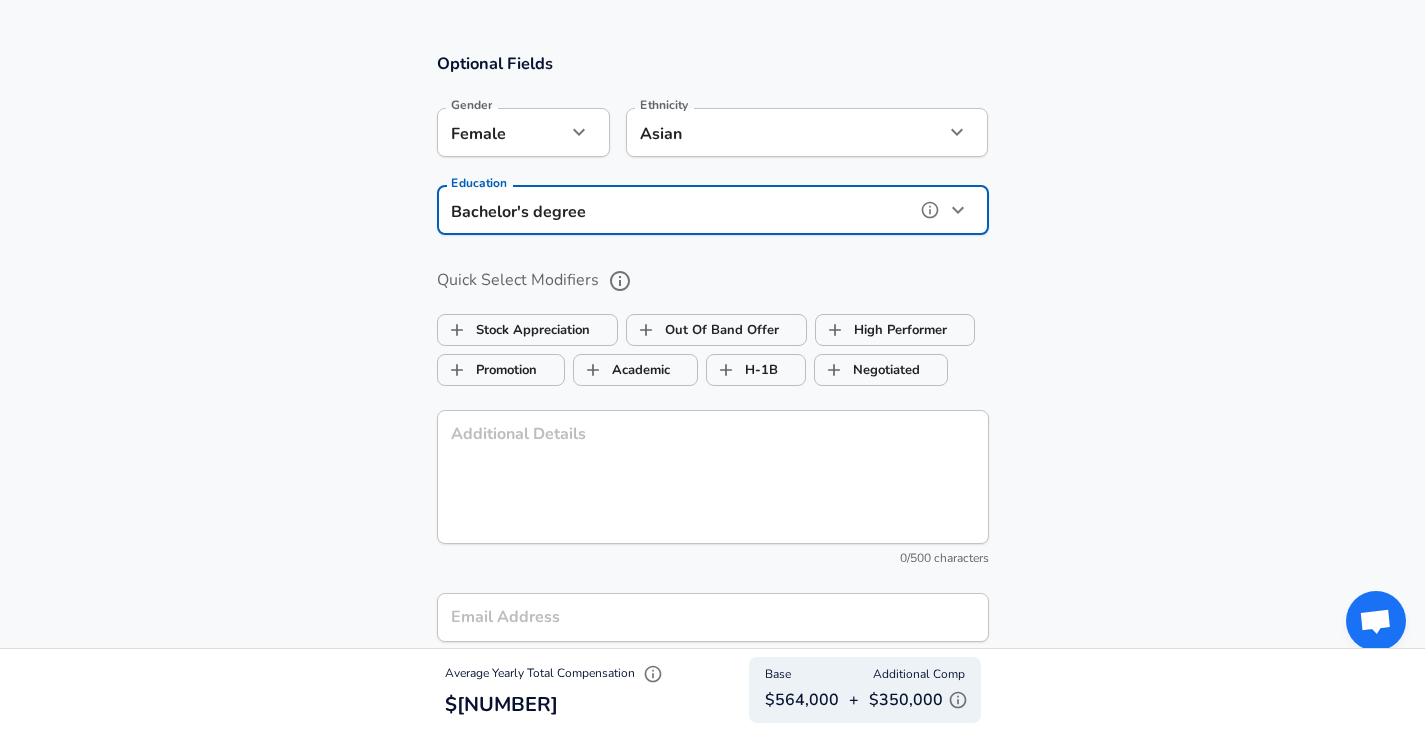 scroll, scrollTop: 2000, scrollLeft: 0, axis: vertical 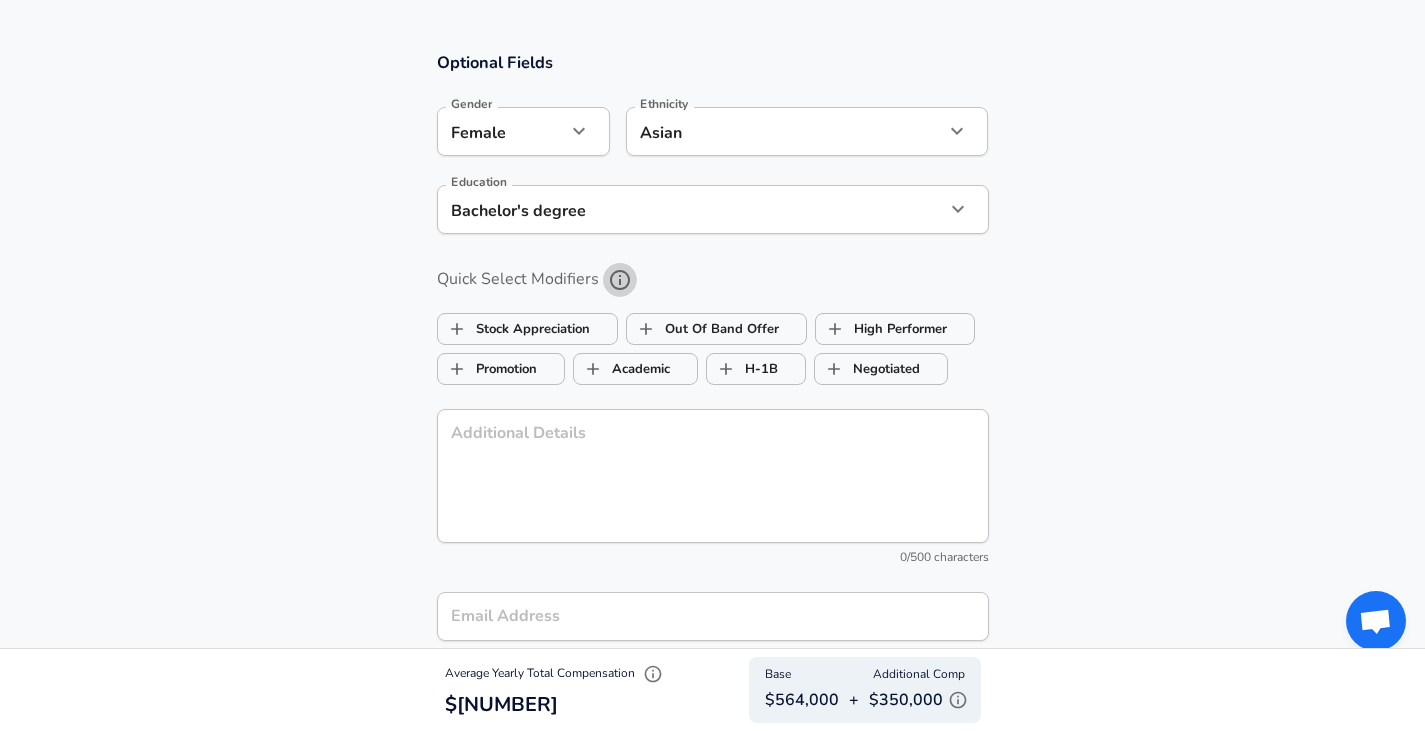click 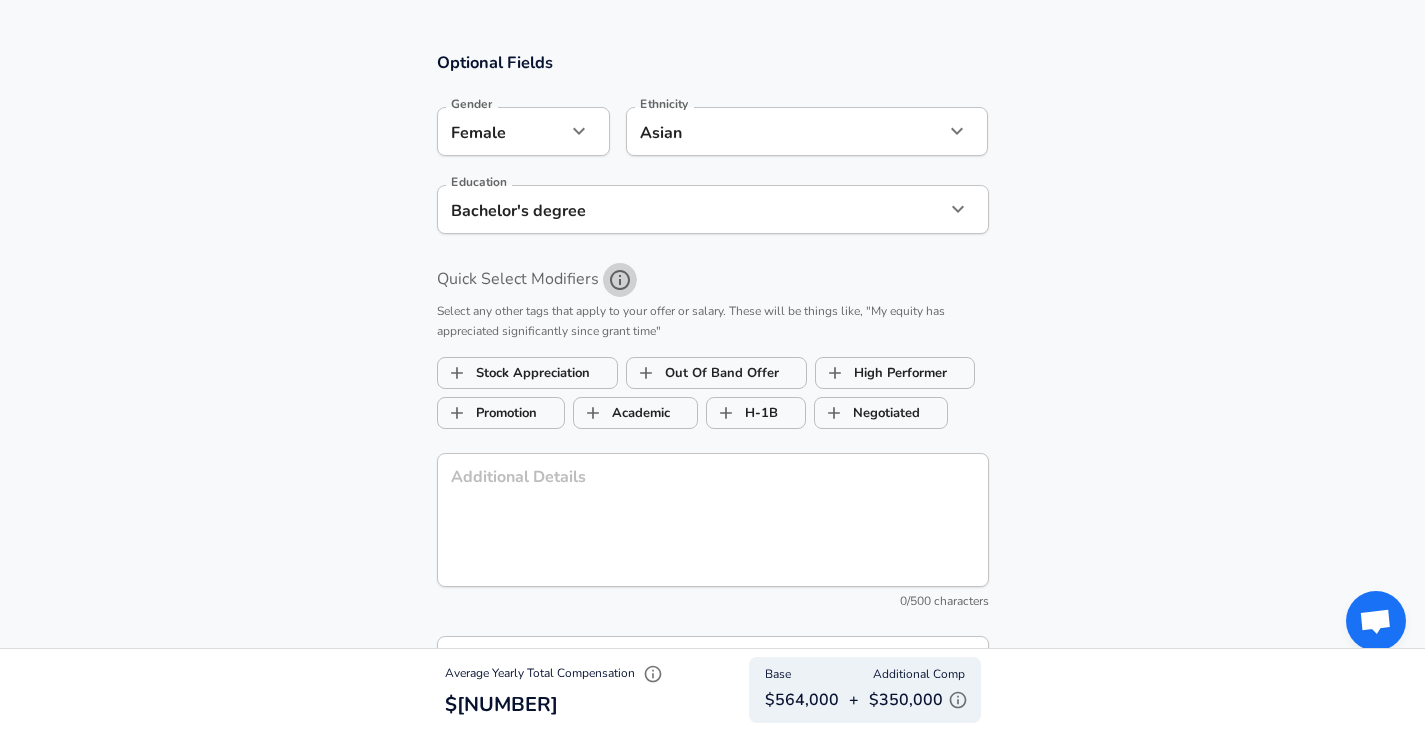 click 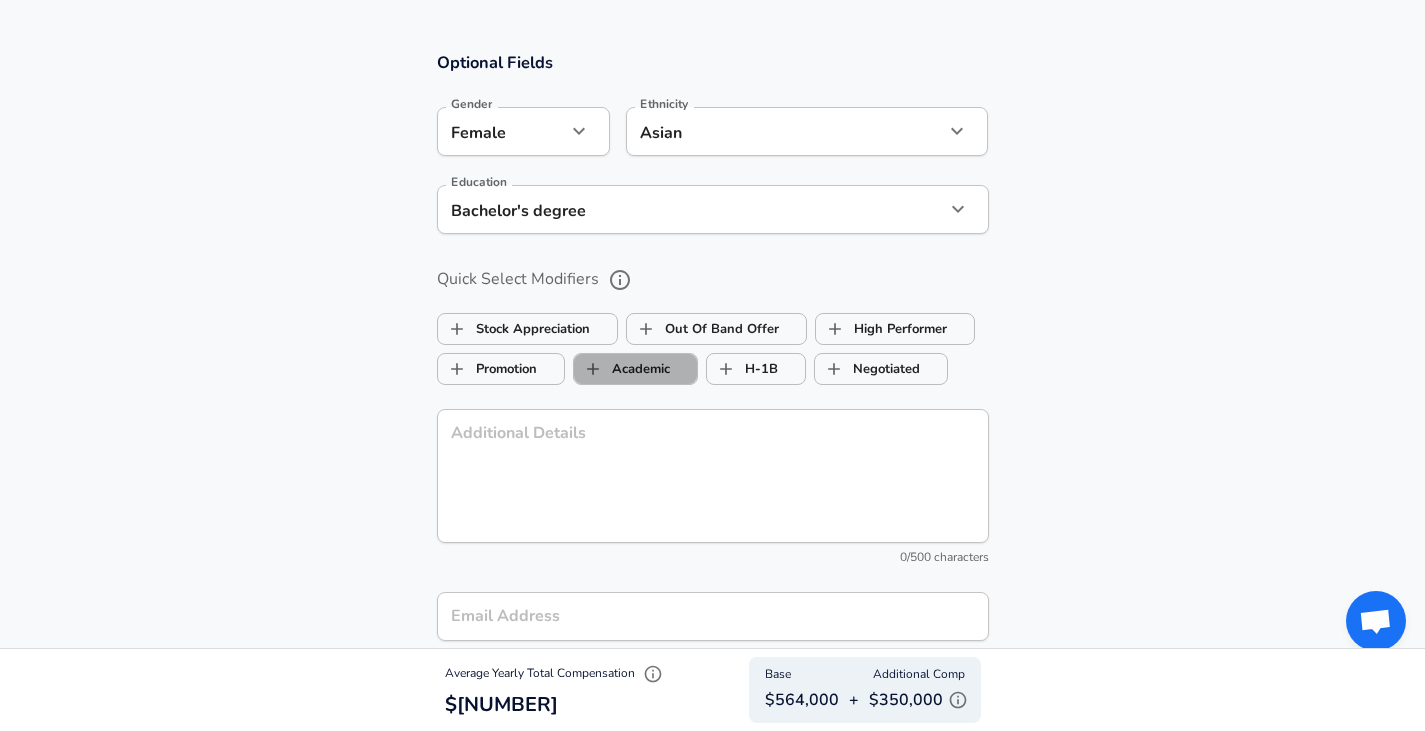 click on "Academic" at bounding box center (622, 369) 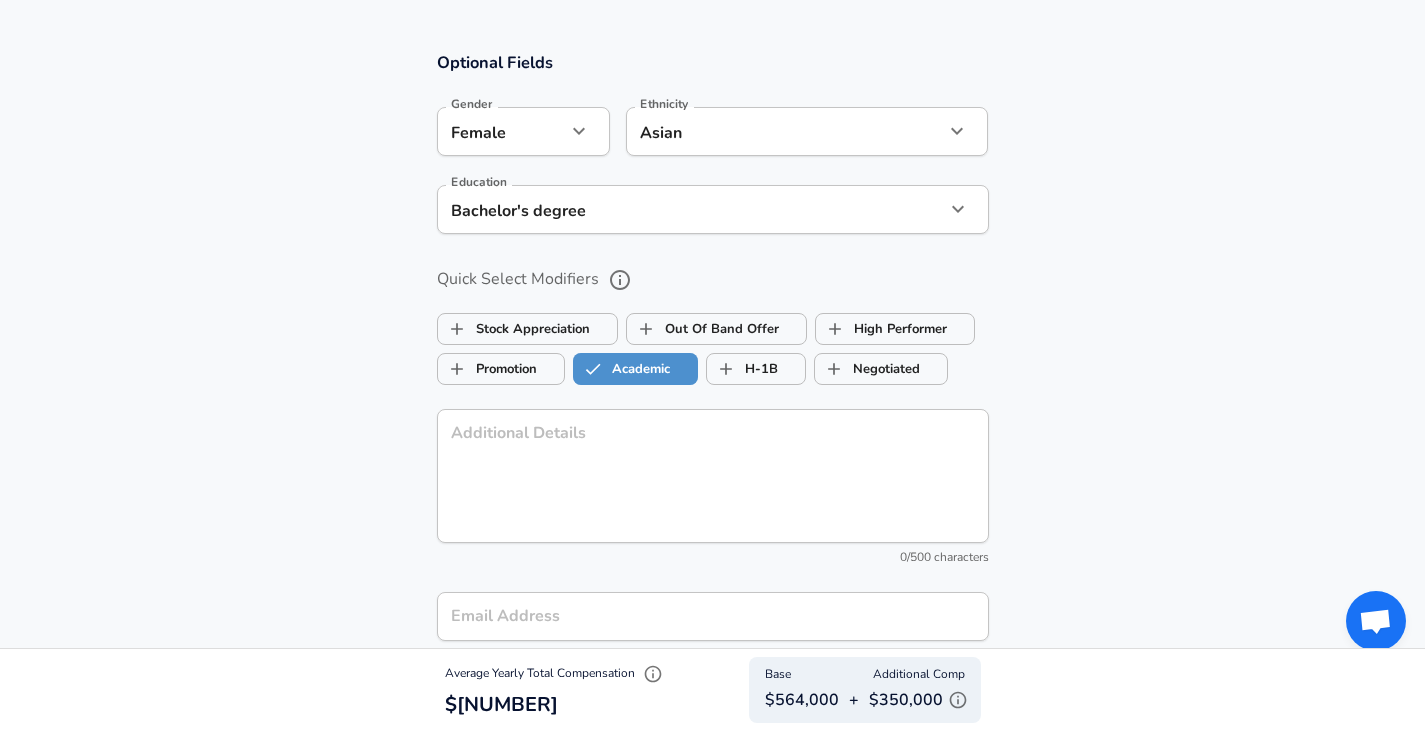 click on "Academic" at bounding box center (622, 369) 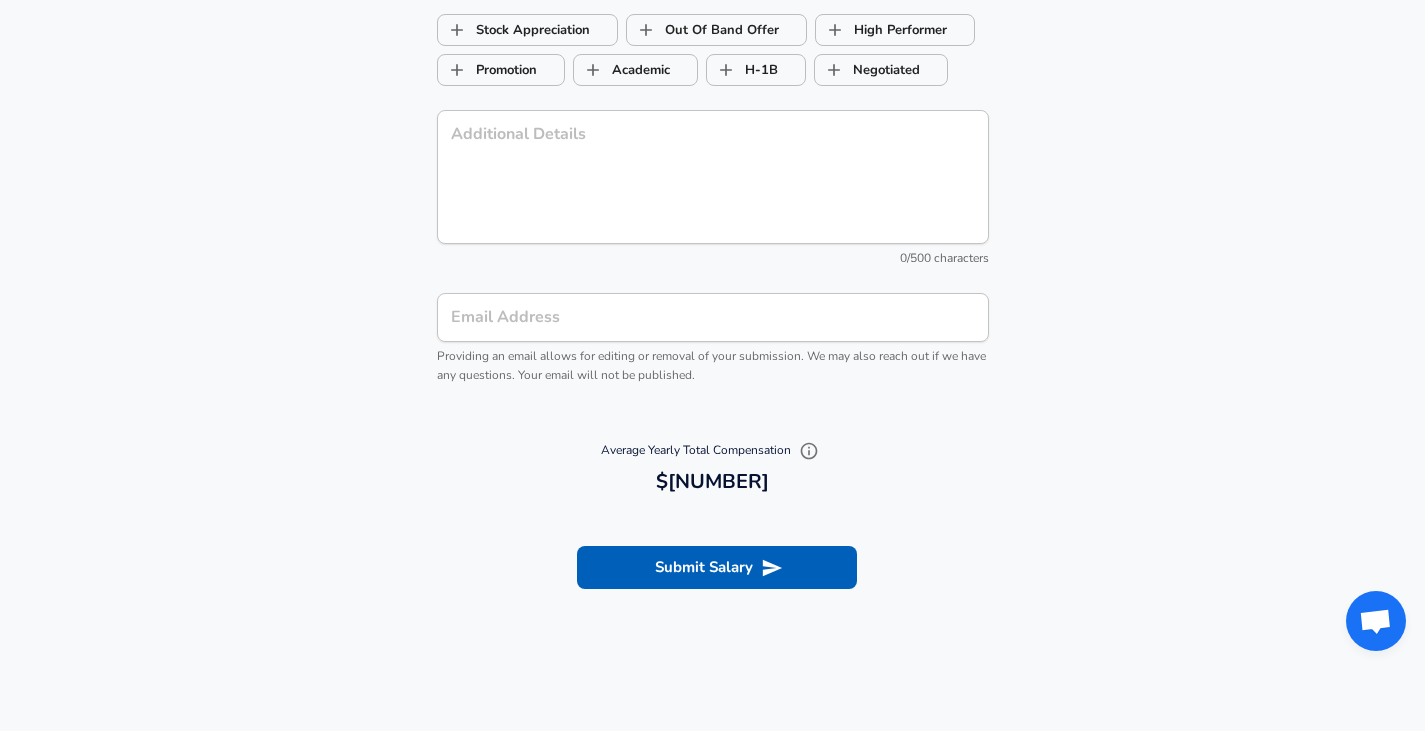 scroll, scrollTop: 2300, scrollLeft: 0, axis: vertical 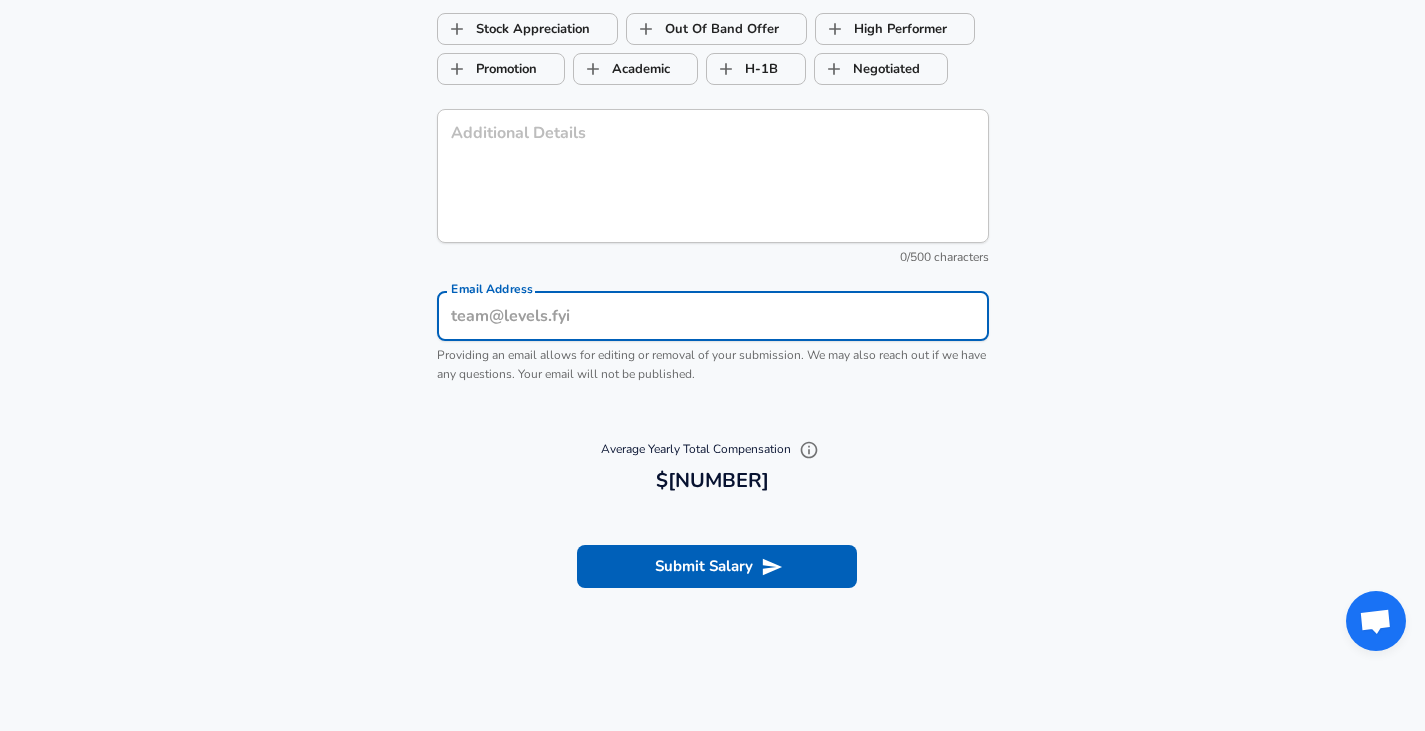 click on "Email Address" at bounding box center [713, 316] 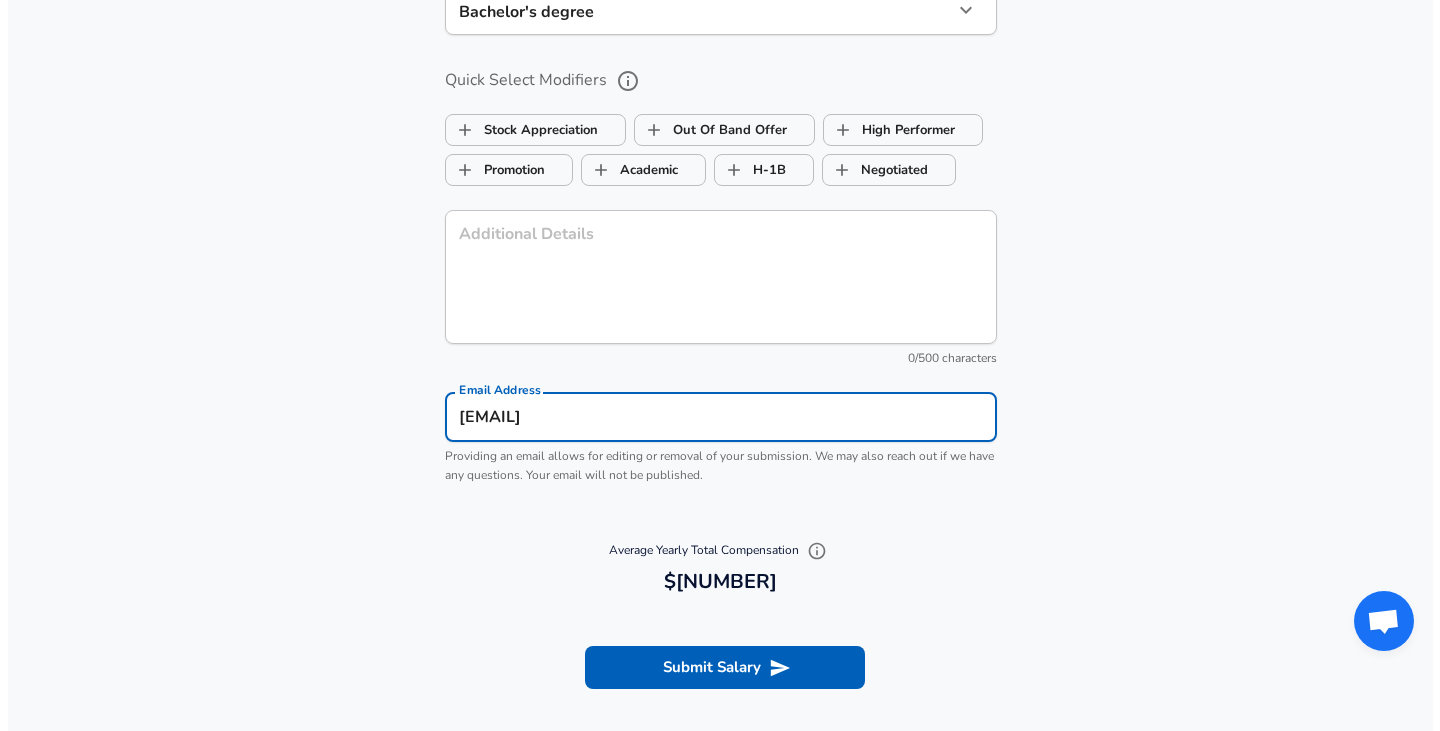 scroll, scrollTop: 2300, scrollLeft: 0, axis: vertical 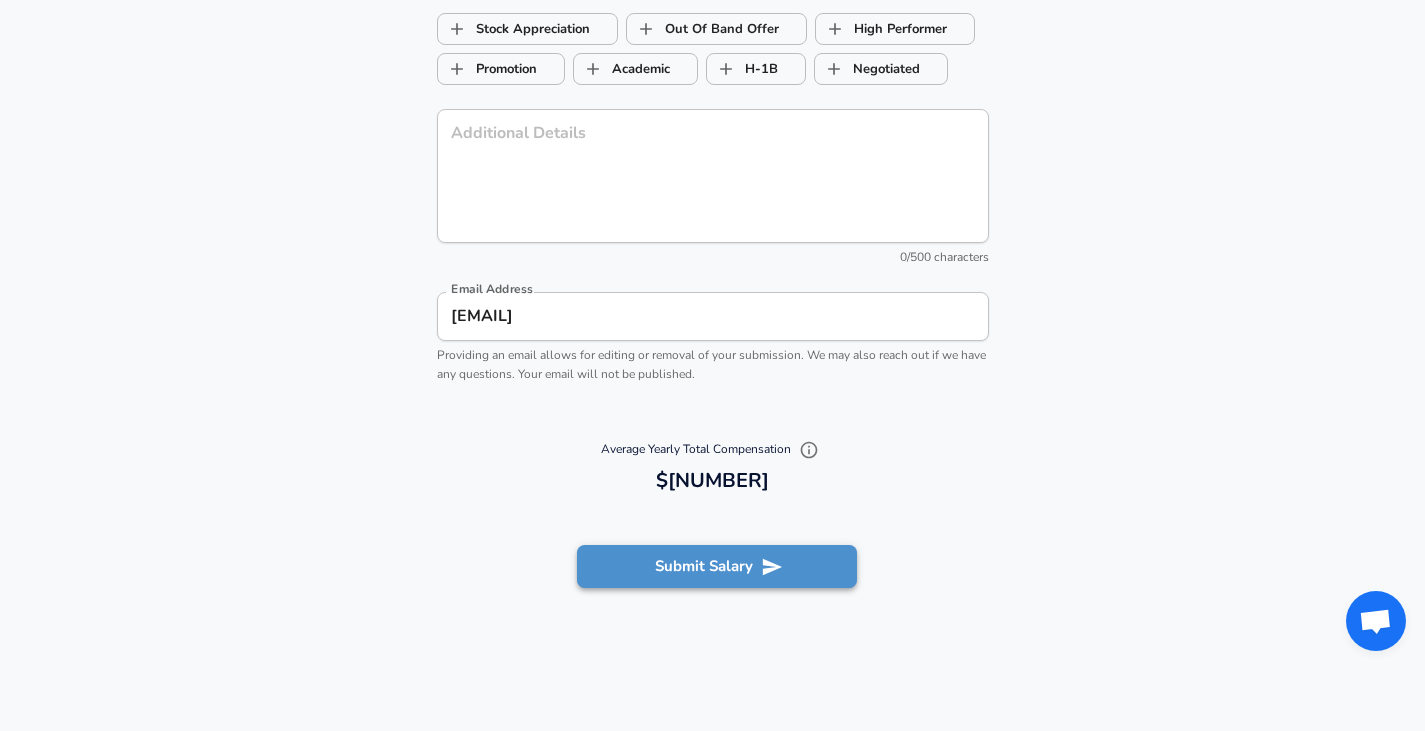 click on "Submit Salary" at bounding box center (717, 566) 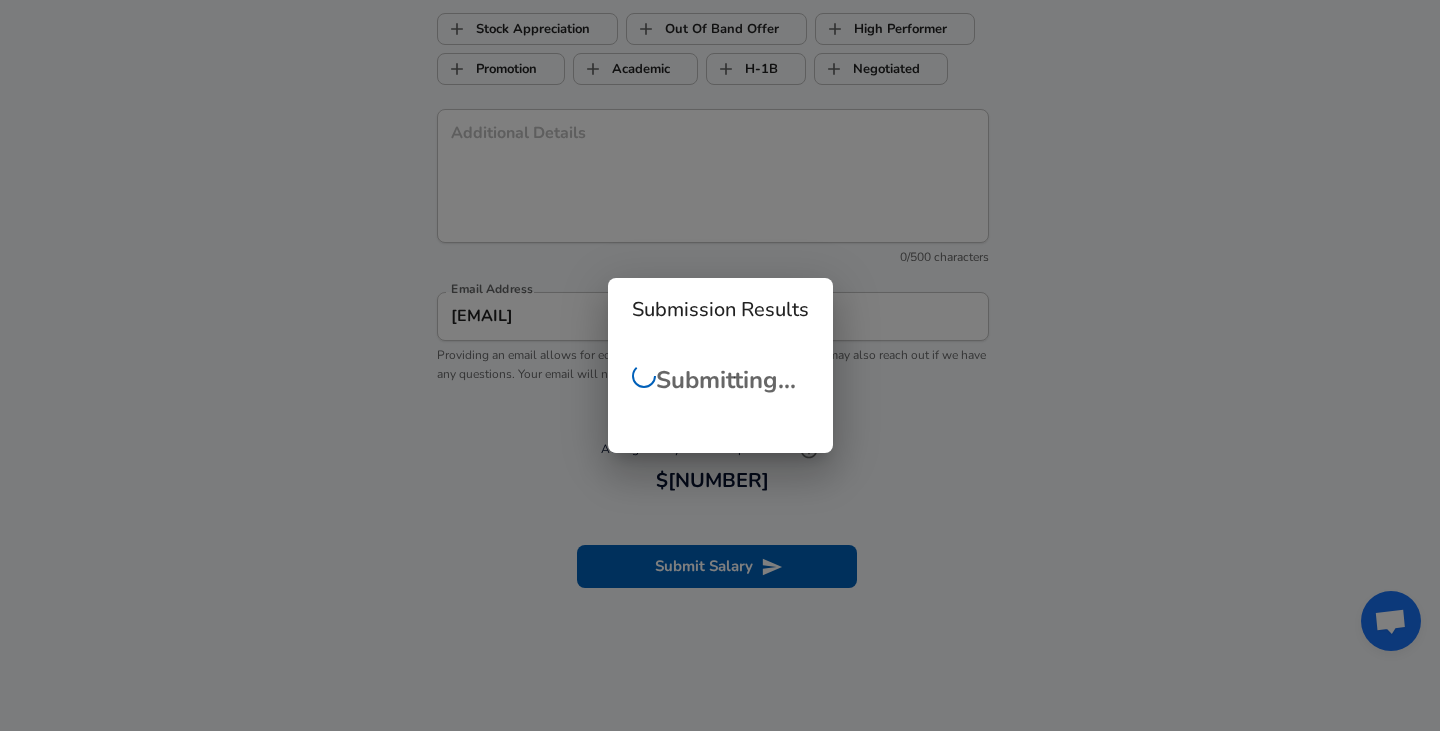 scroll, scrollTop: 493, scrollLeft: 0, axis: vertical 